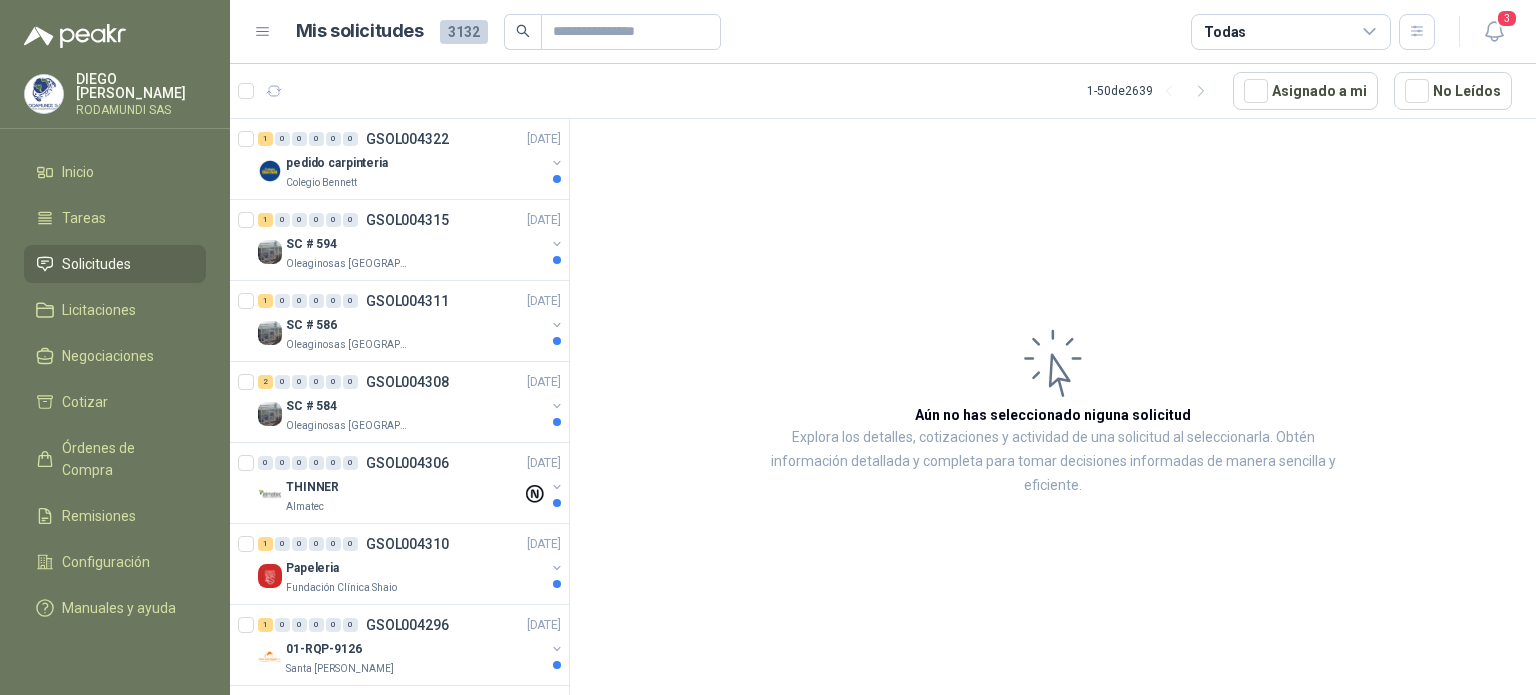 scroll, scrollTop: 0, scrollLeft: 0, axis: both 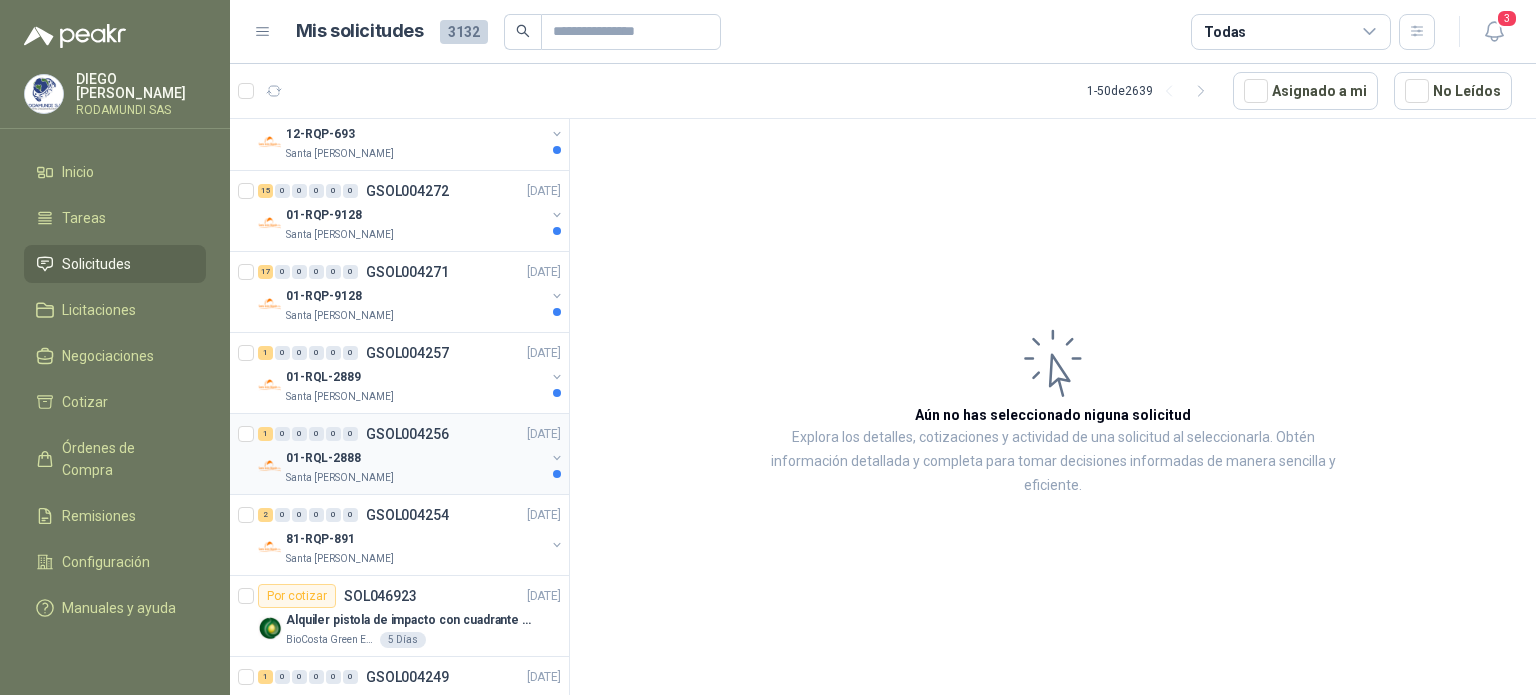 click on "01-RQL-2888" at bounding box center (415, 458) 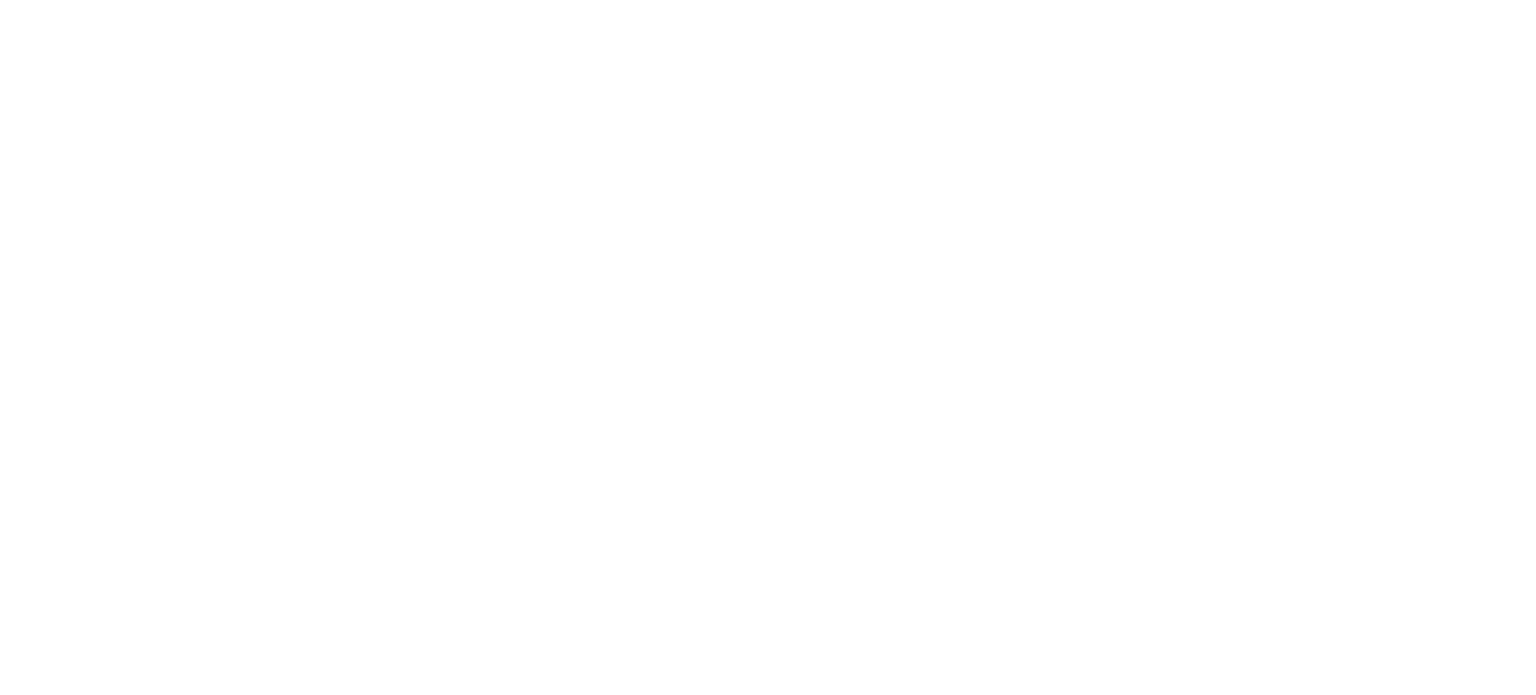 scroll, scrollTop: 0, scrollLeft: 0, axis: both 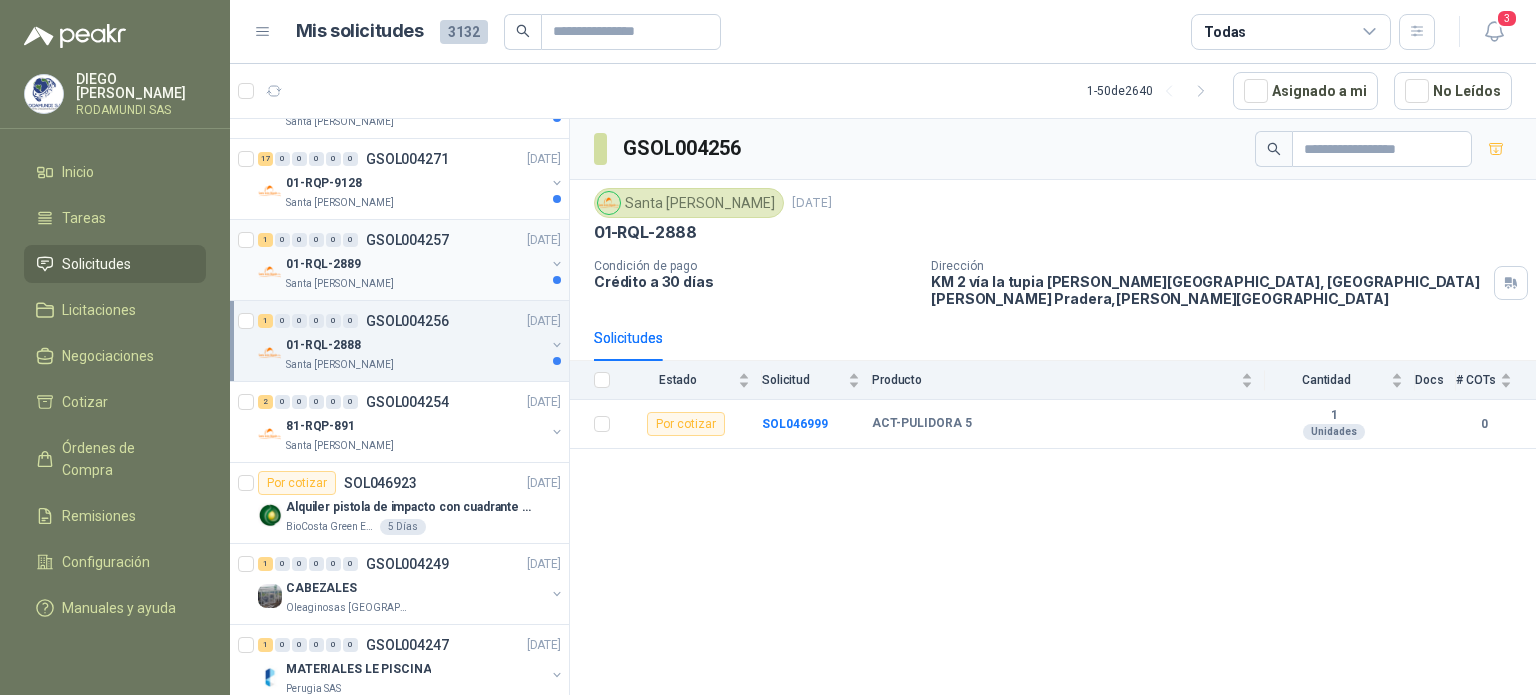 click on "01-RQL-2889" at bounding box center [415, 264] 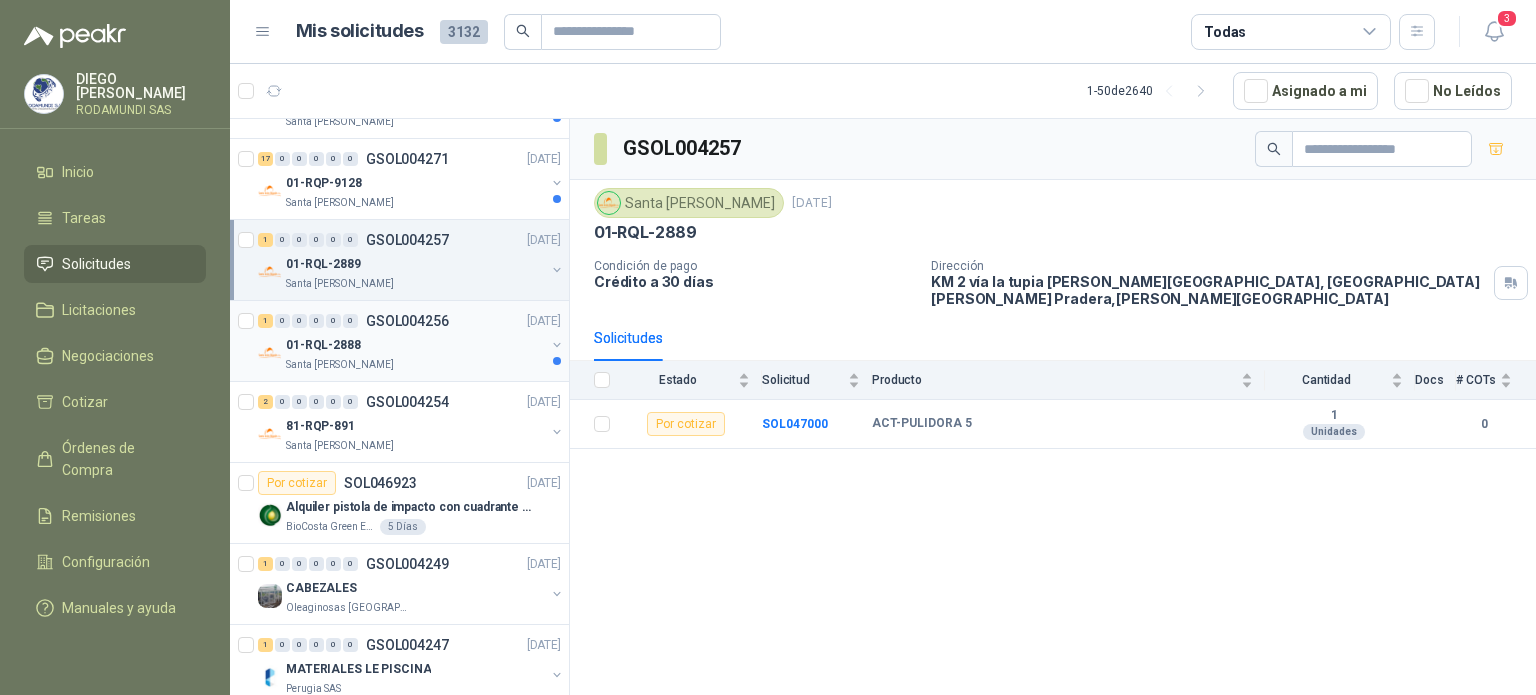 click on "01-RQL-2888" at bounding box center [415, 345] 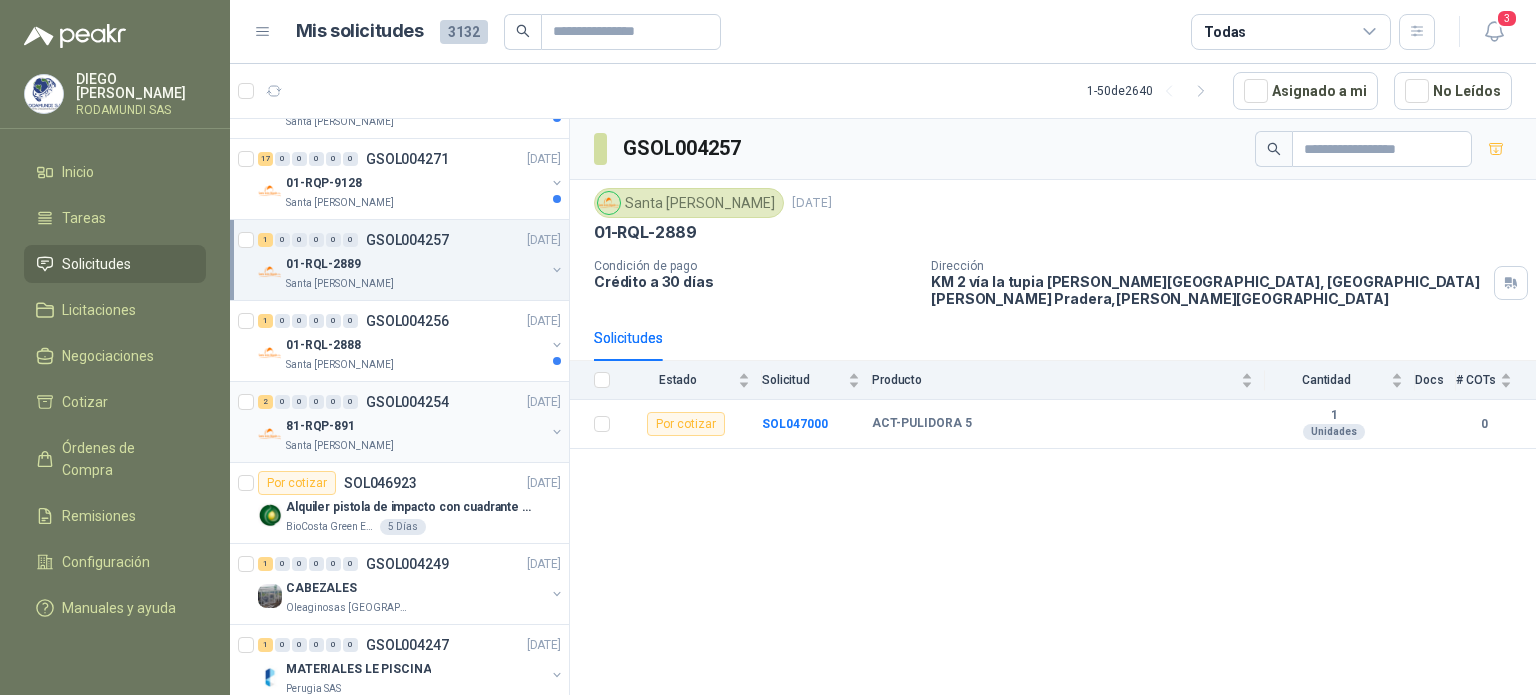 click on "Santa [PERSON_NAME]" at bounding box center (415, 446) 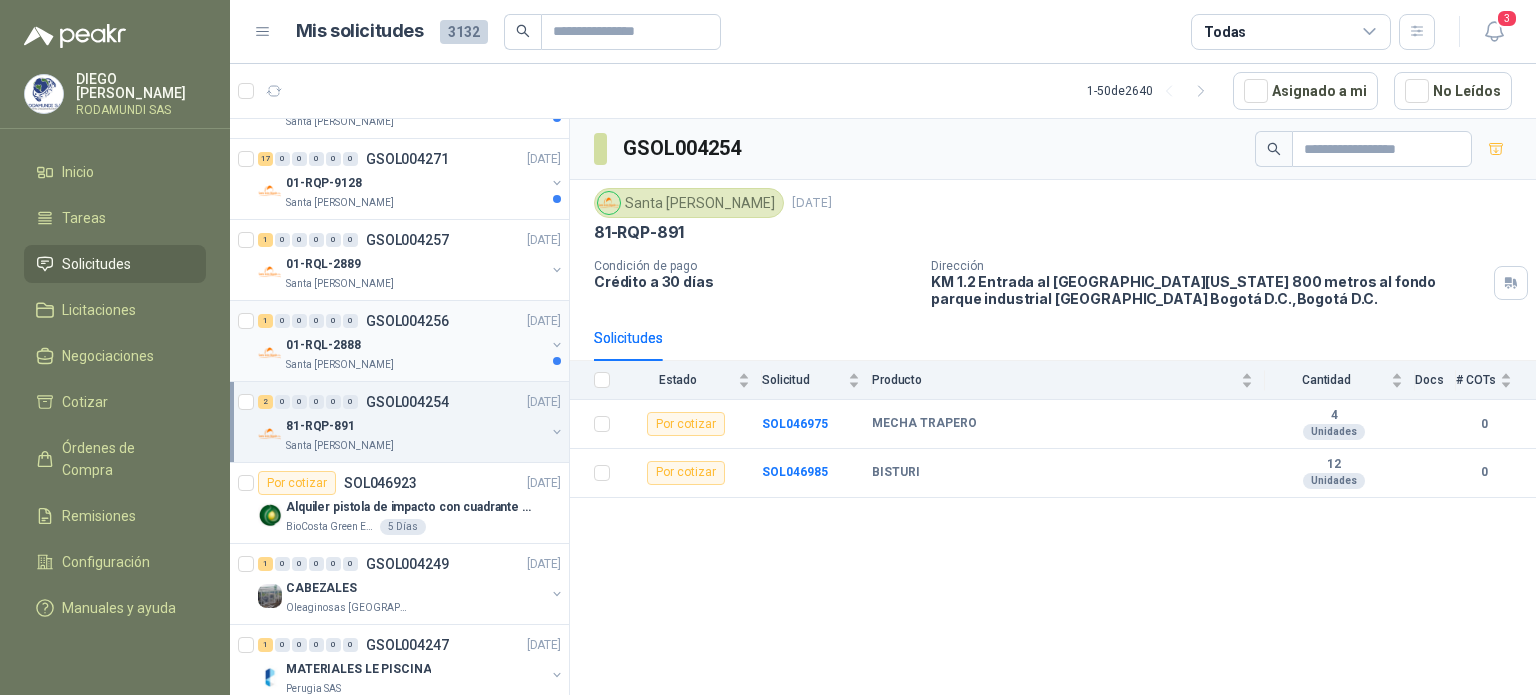 click on "Santa [PERSON_NAME]" at bounding box center [415, 365] 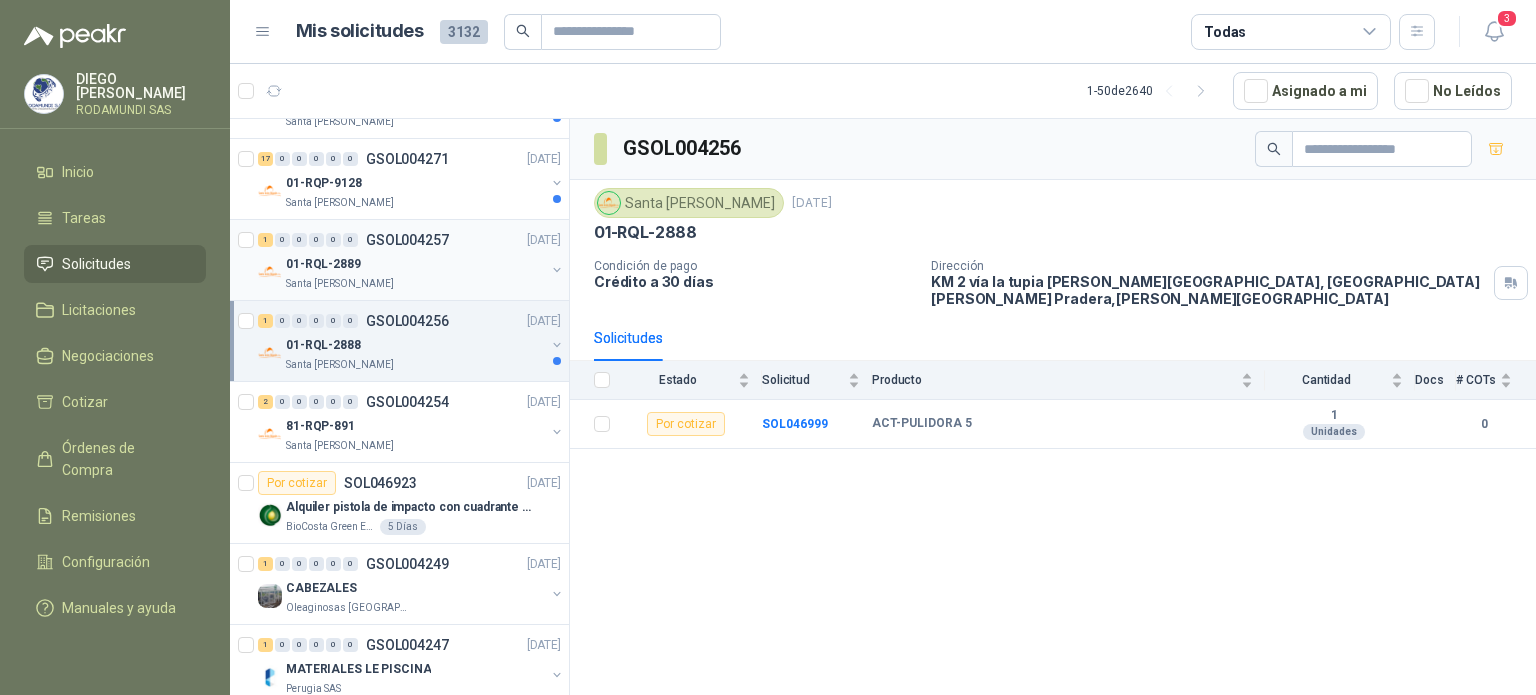 click on "01-RQL-2889" at bounding box center (415, 264) 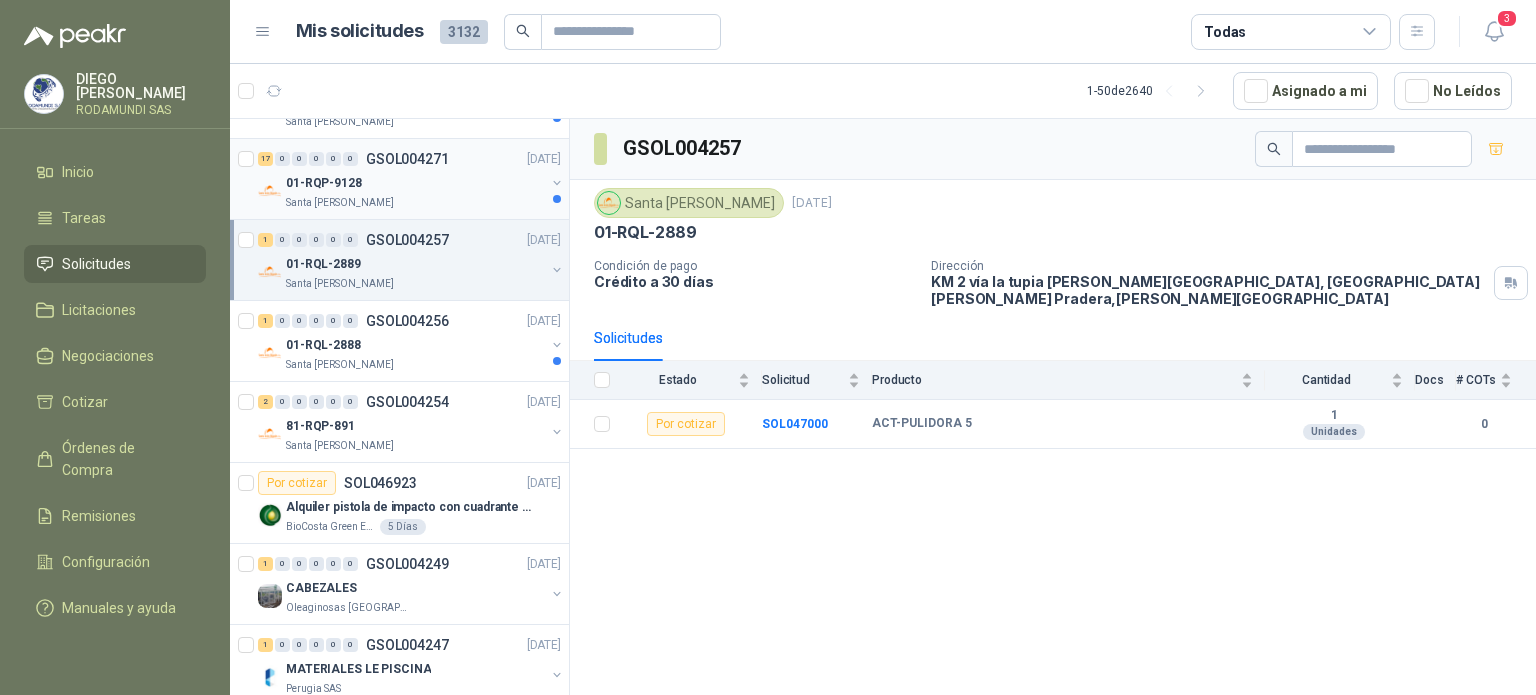 click on "Santa [PERSON_NAME]" at bounding box center (415, 203) 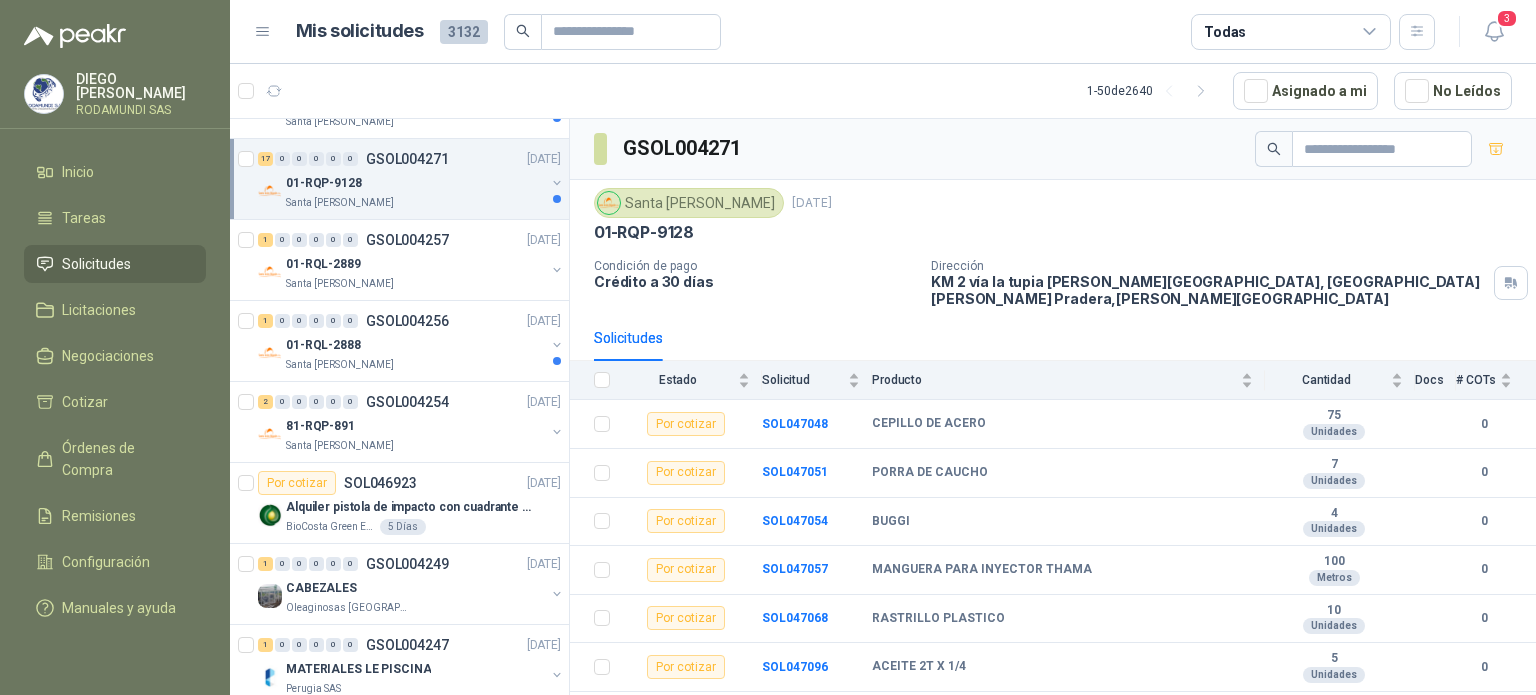 click on "Solicitudes" at bounding box center [1053, 338] 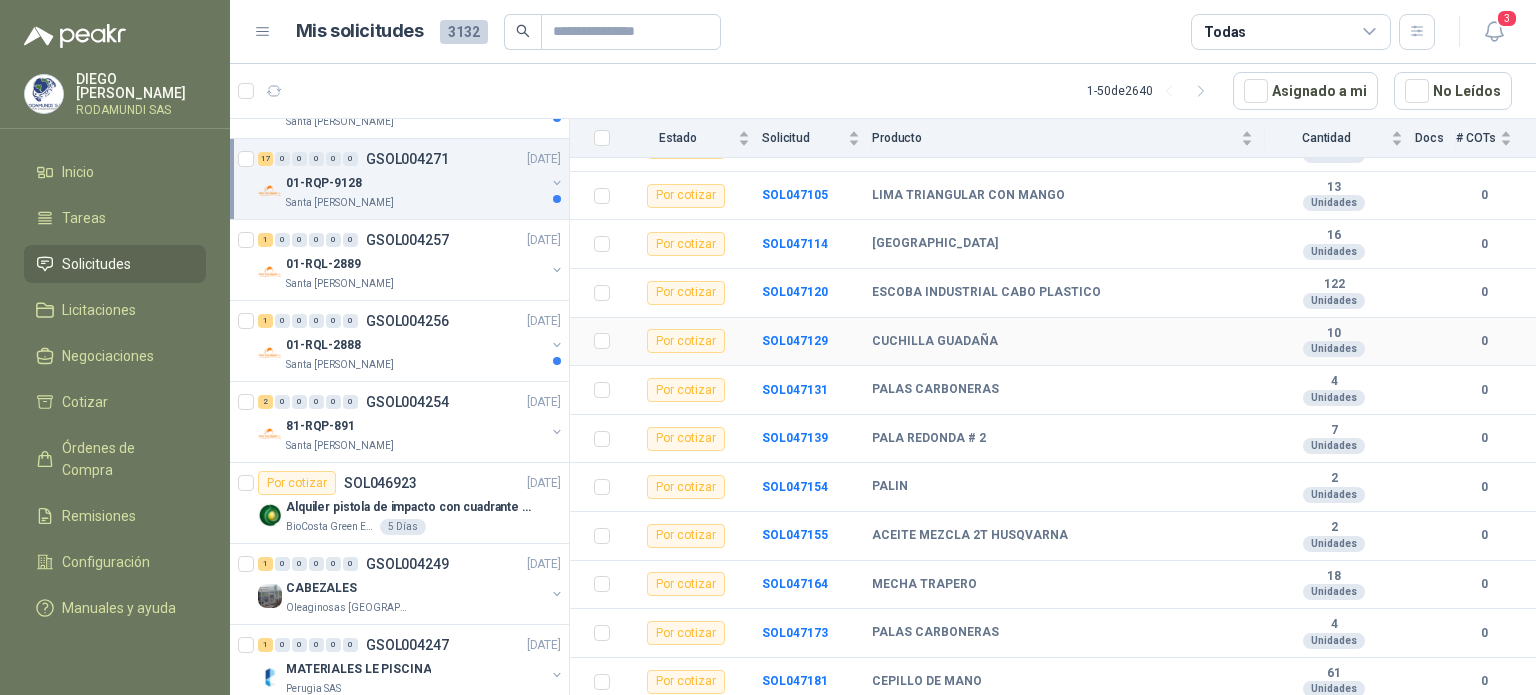 scroll, scrollTop: 523, scrollLeft: 0, axis: vertical 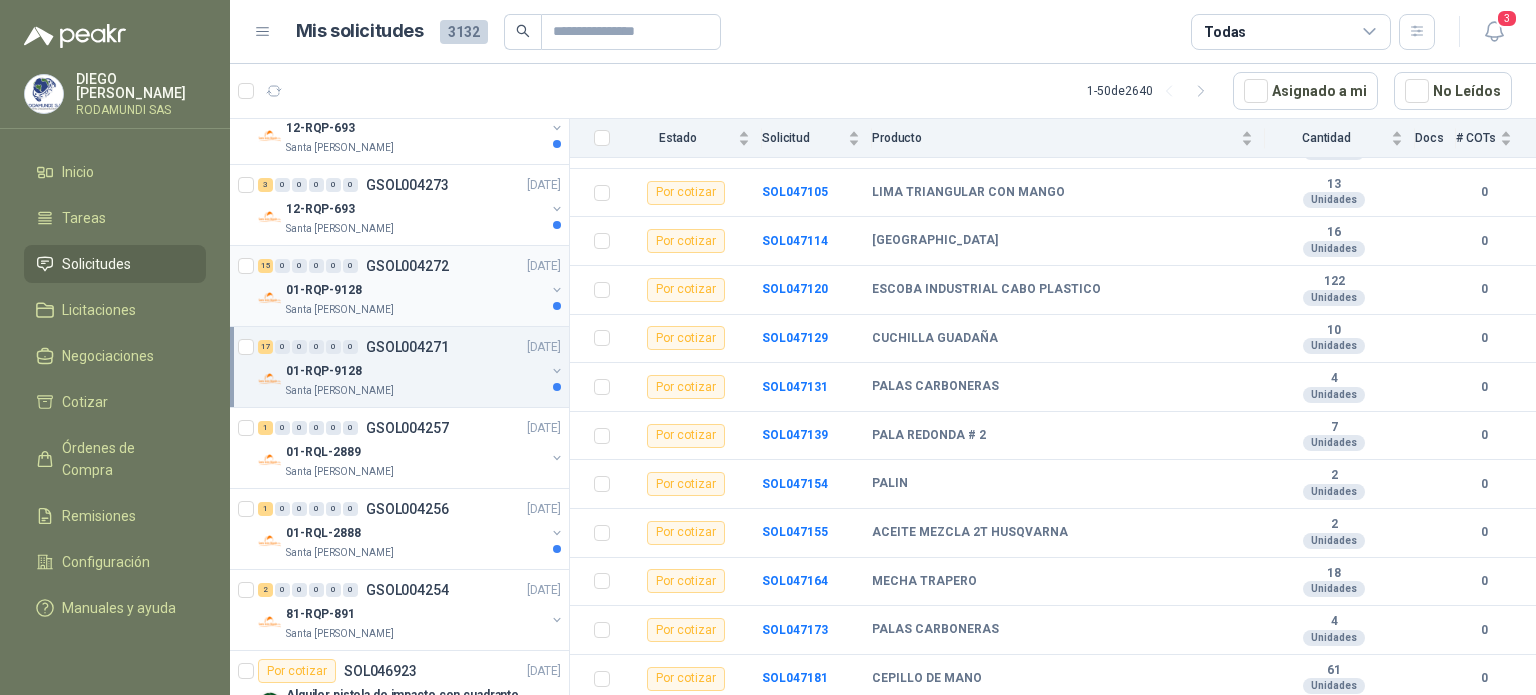 click on "01-RQP-9128" at bounding box center (415, 290) 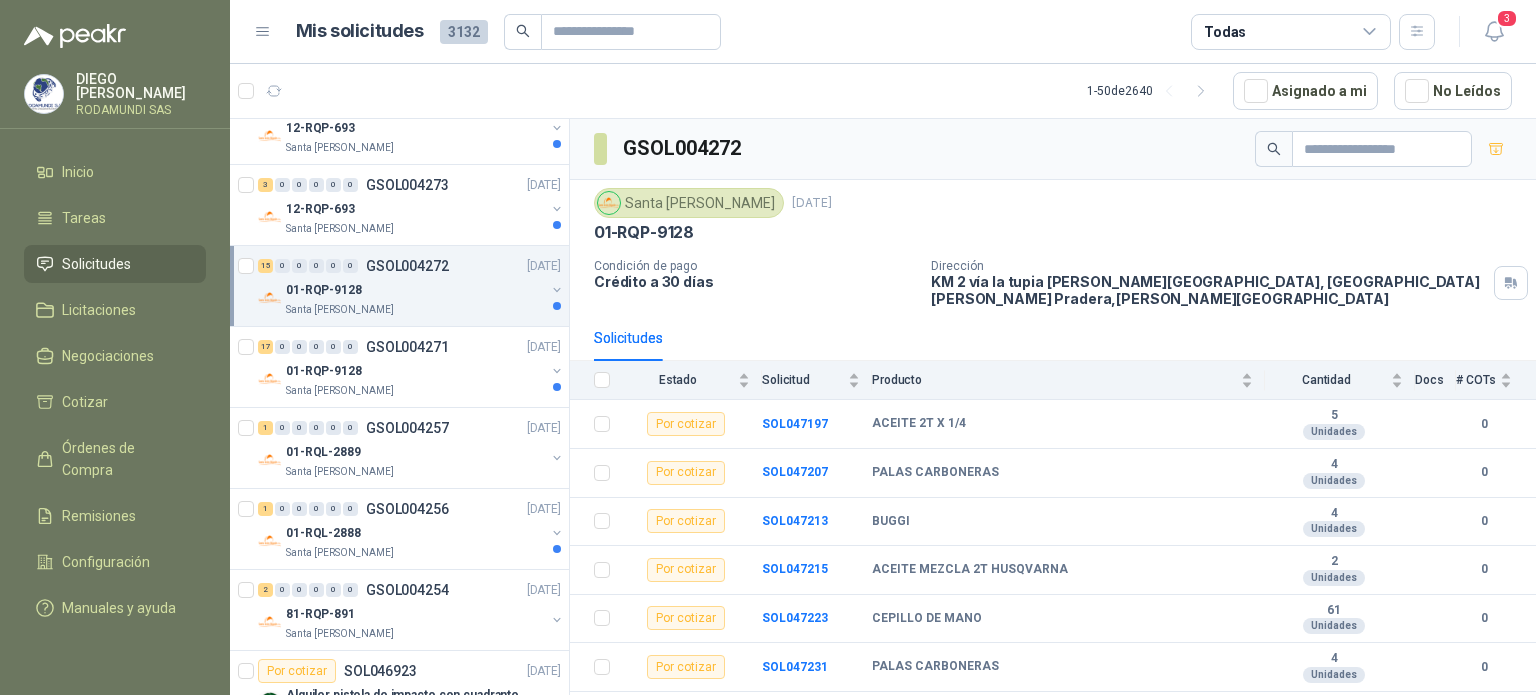 click on "Condición de pago Crédito a 30 días" at bounding box center (754, 283) 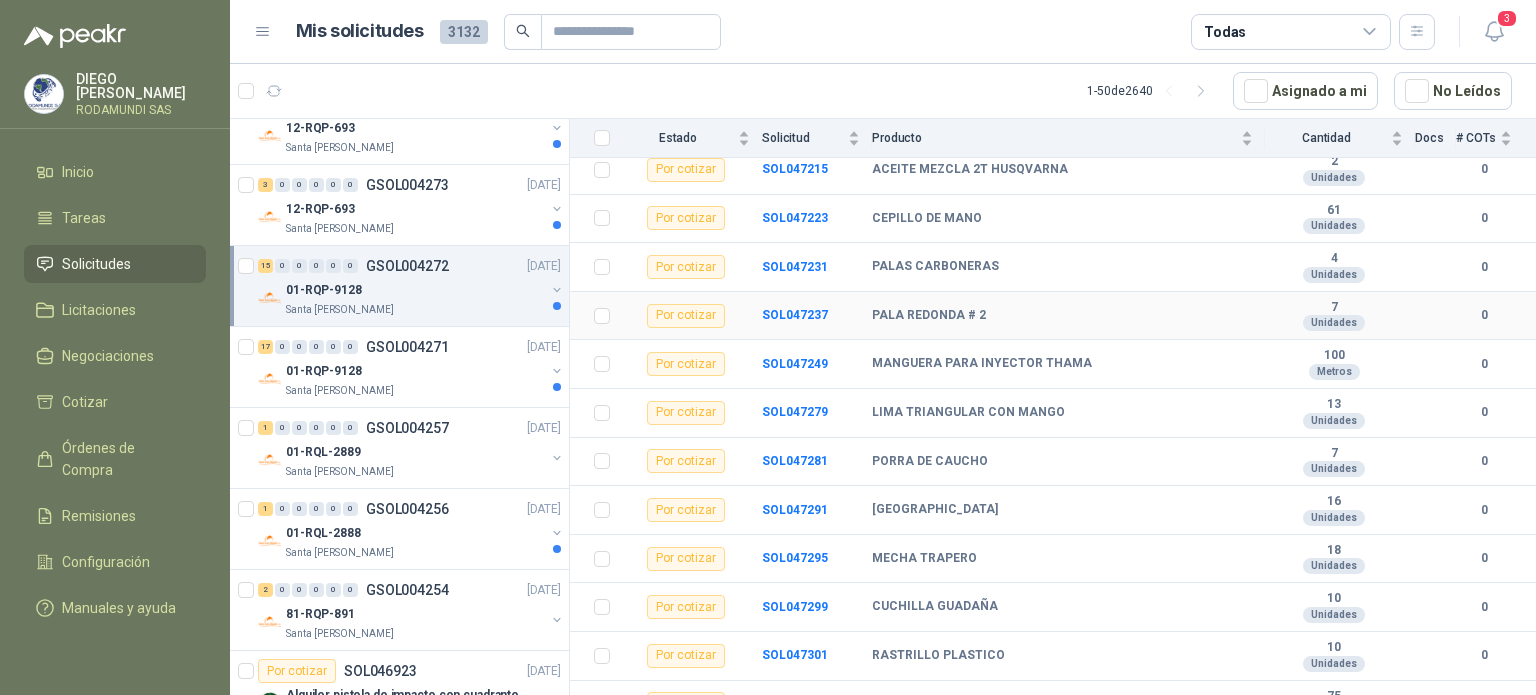 scroll, scrollTop: 425, scrollLeft: 0, axis: vertical 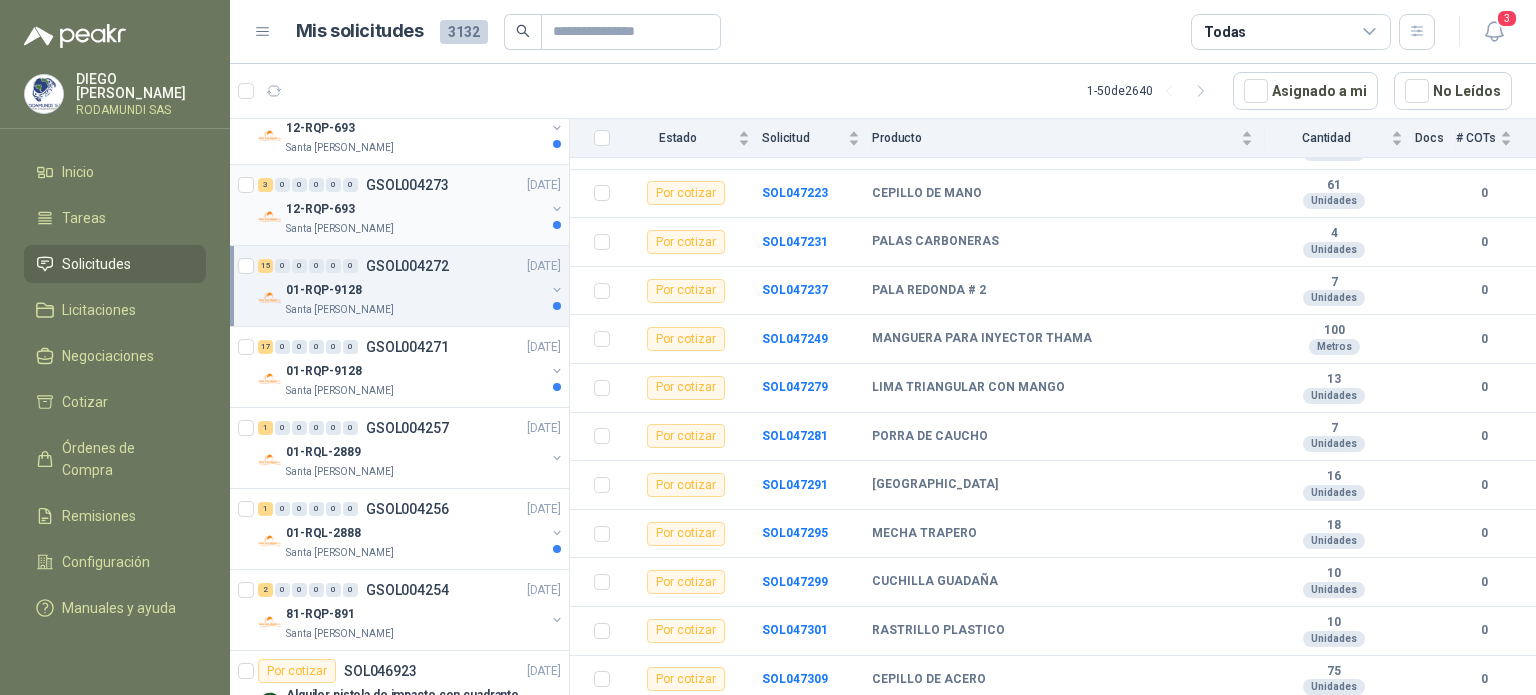 click on "12-RQP-693" at bounding box center (415, 209) 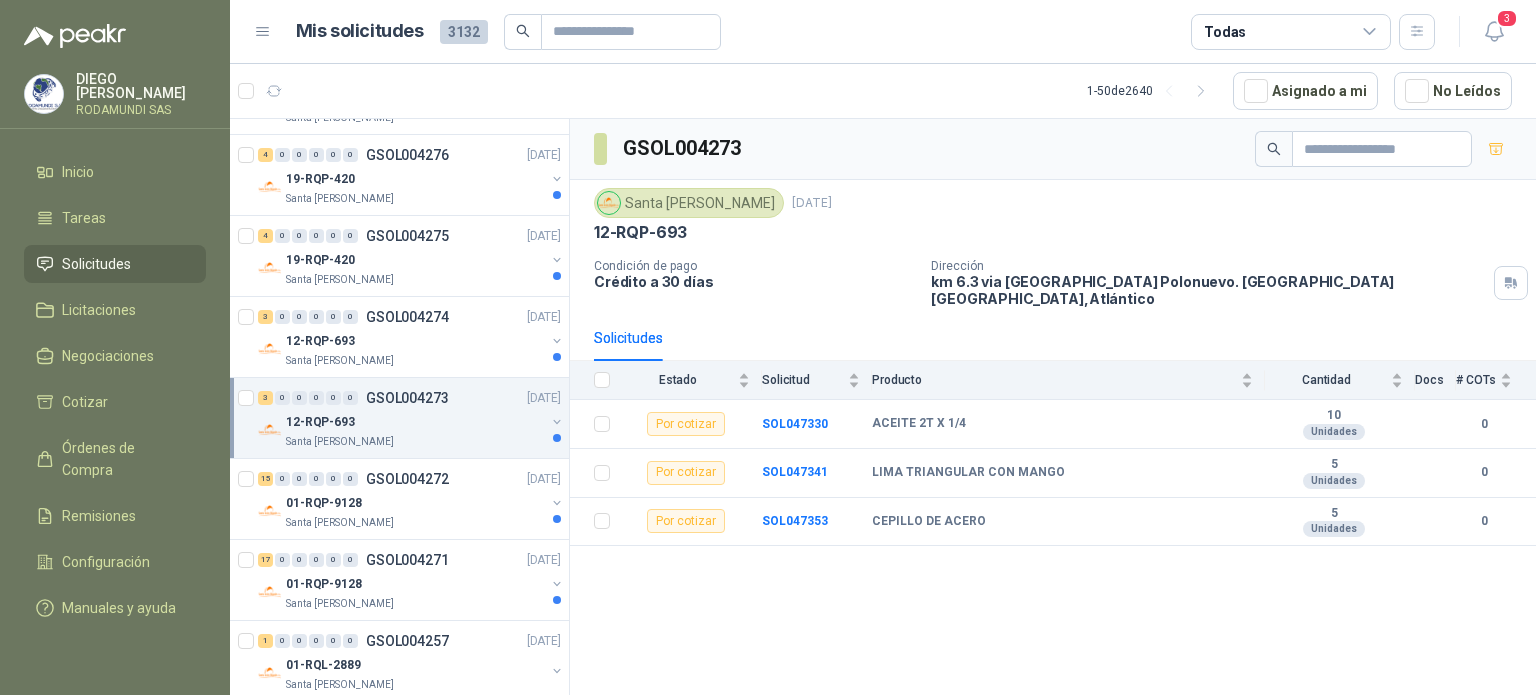 scroll, scrollTop: 1153, scrollLeft: 0, axis: vertical 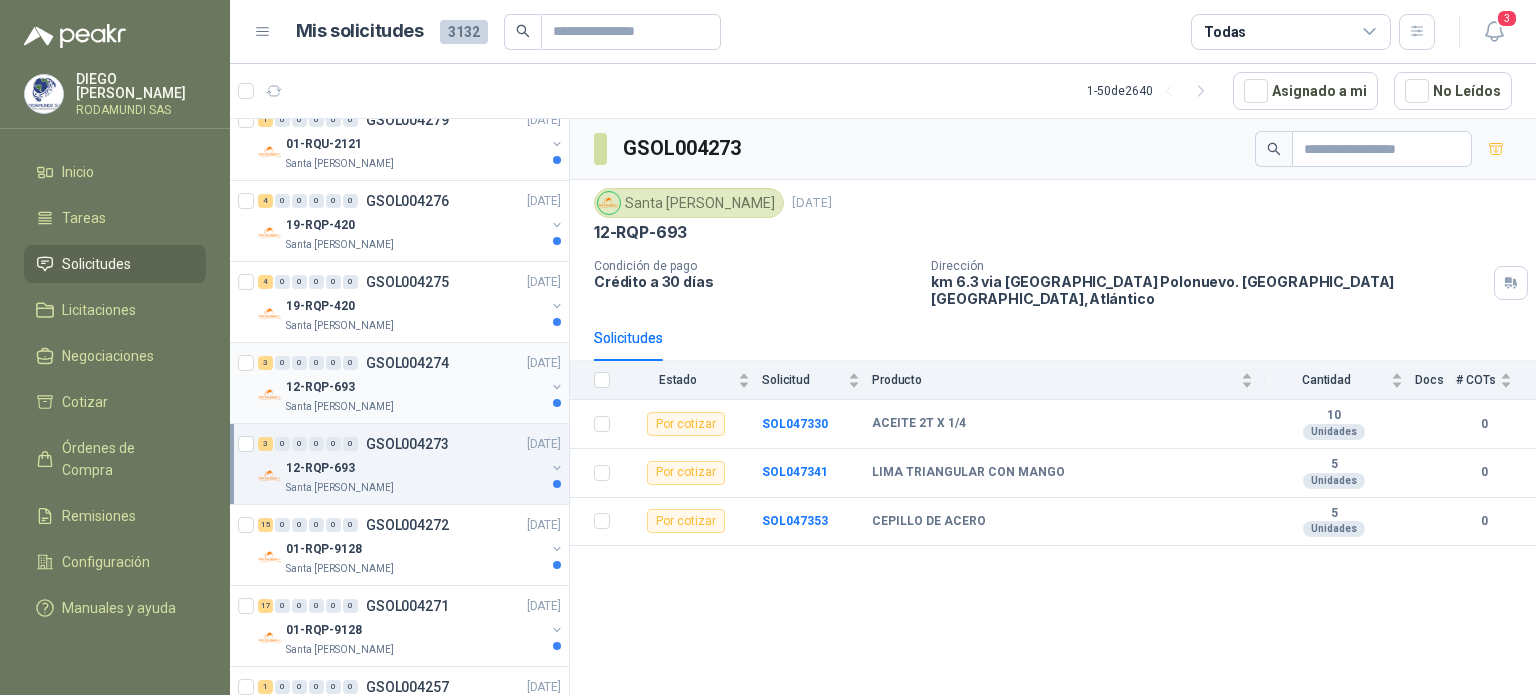 click on "12-RQP-693" at bounding box center (415, 387) 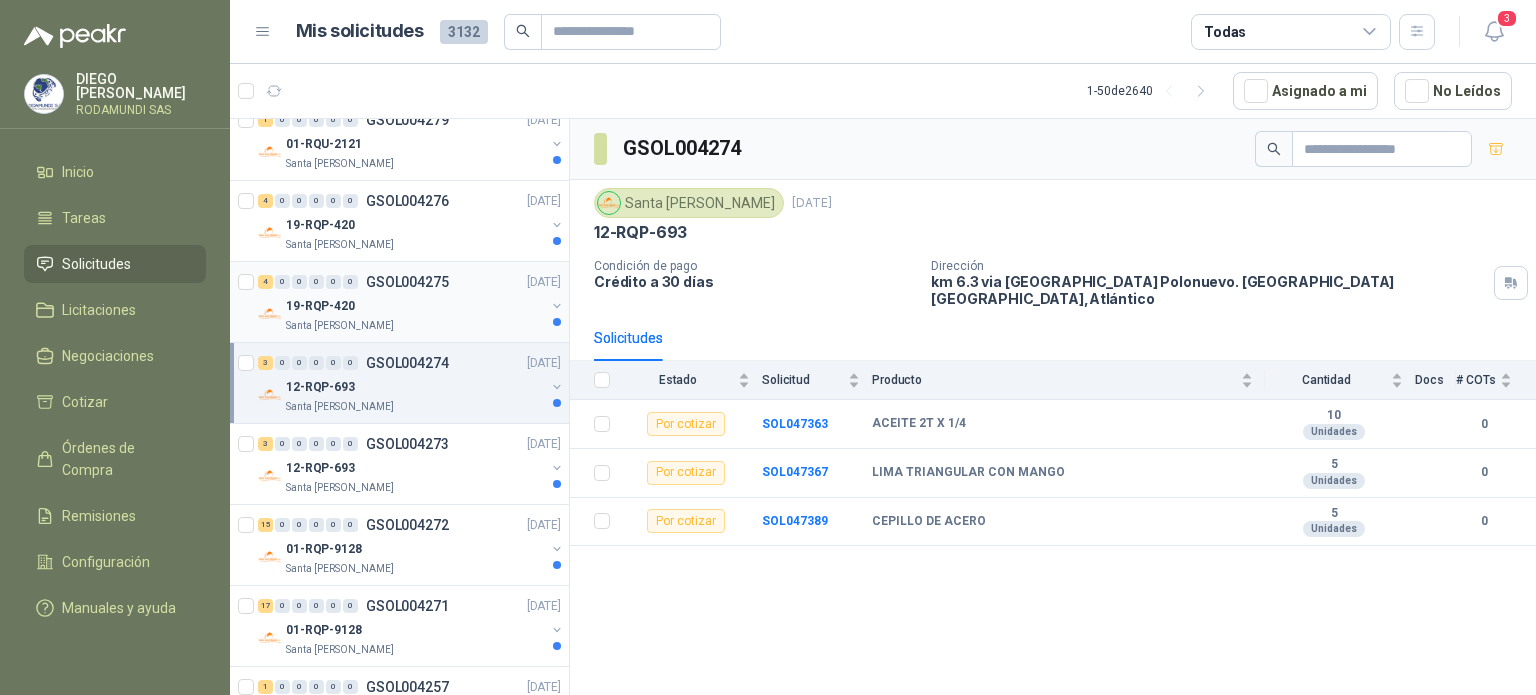 click on "19-RQP-420" at bounding box center [415, 306] 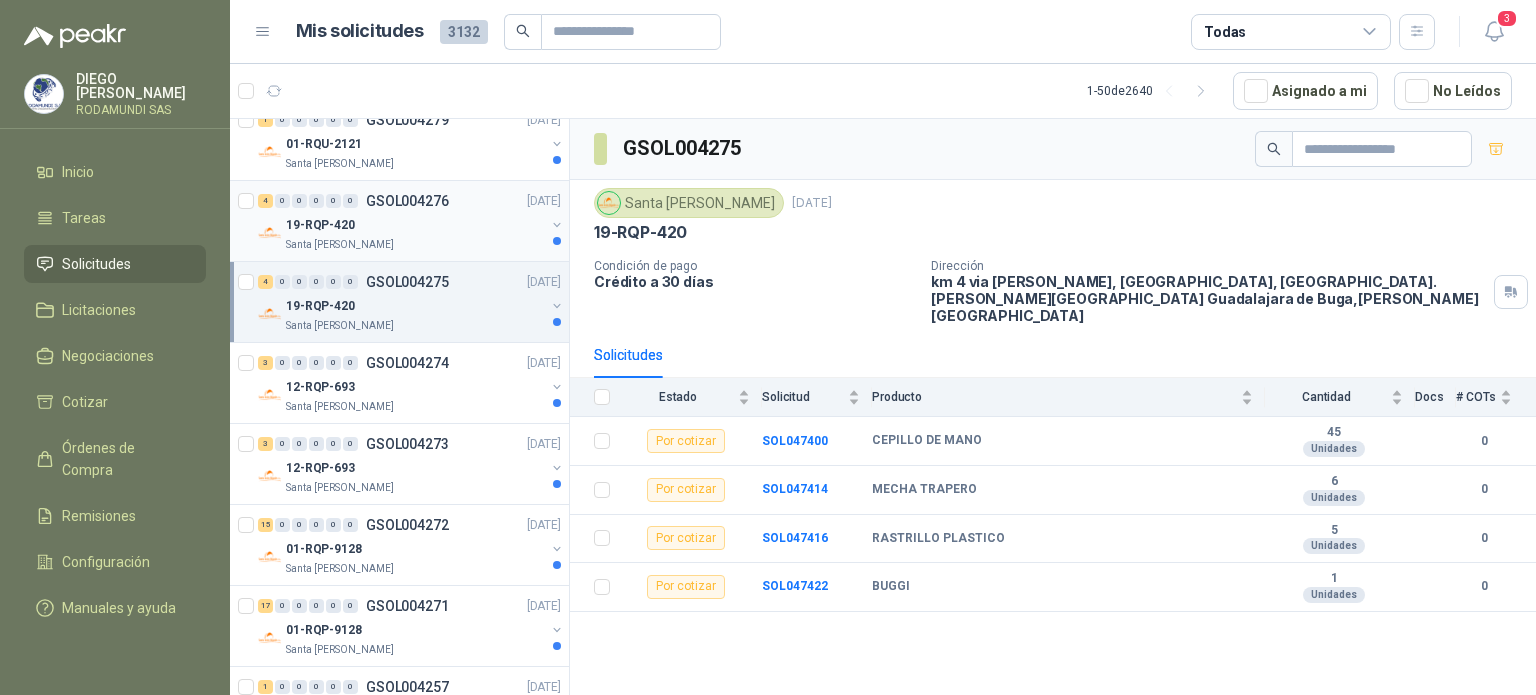 click on "Santa [PERSON_NAME]" at bounding box center [415, 245] 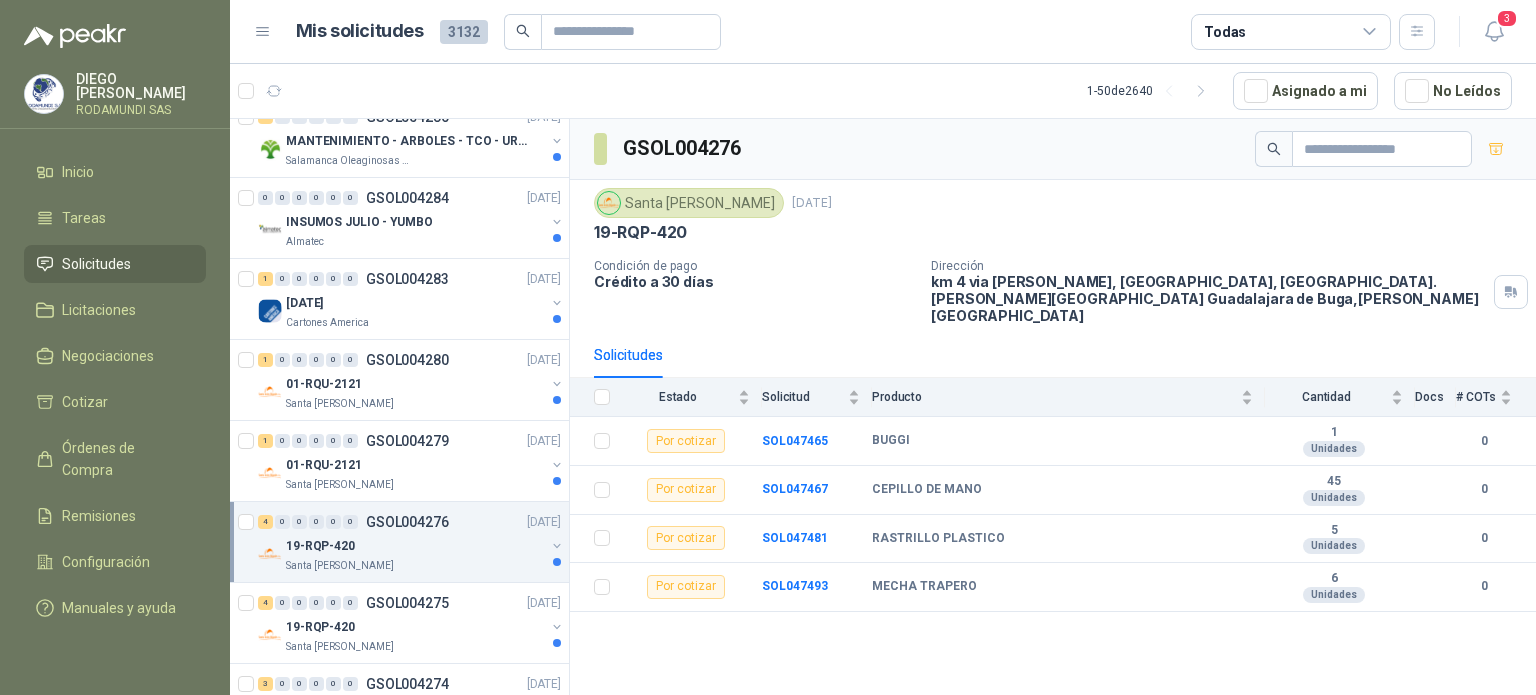 scroll, scrollTop: 843, scrollLeft: 0, axis: vertical 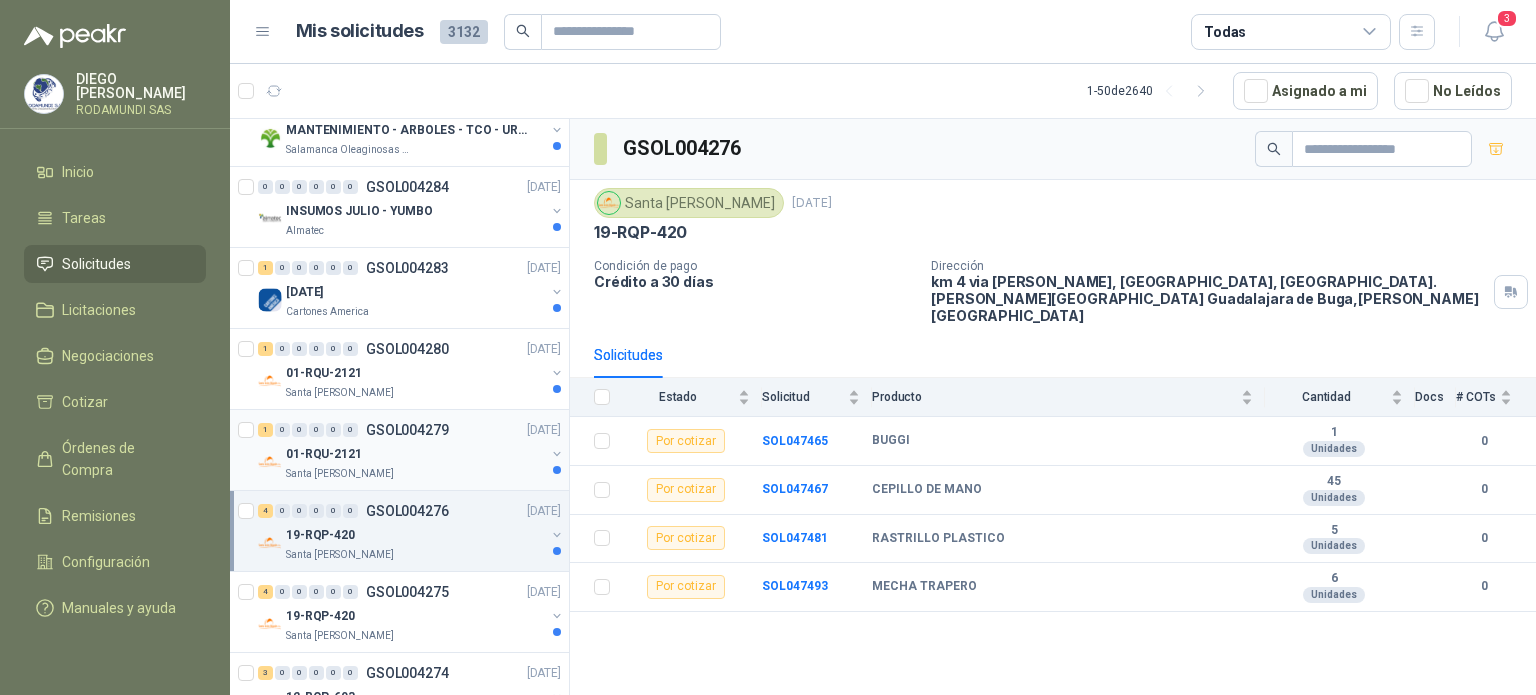 click on "01-RQU-2121" at bounding box center (415, 454) 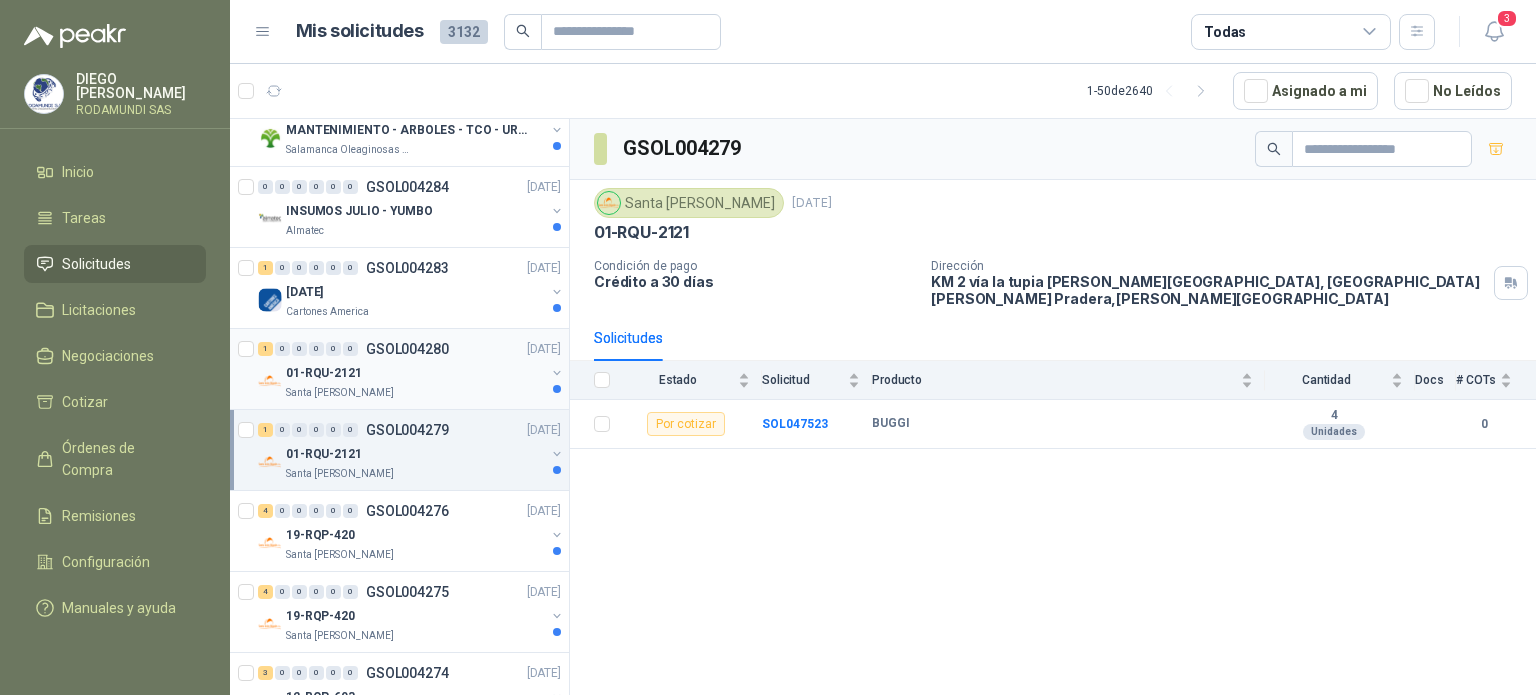 click on "Santa [PERSON_NAME]" at bounding box center [415, 393] 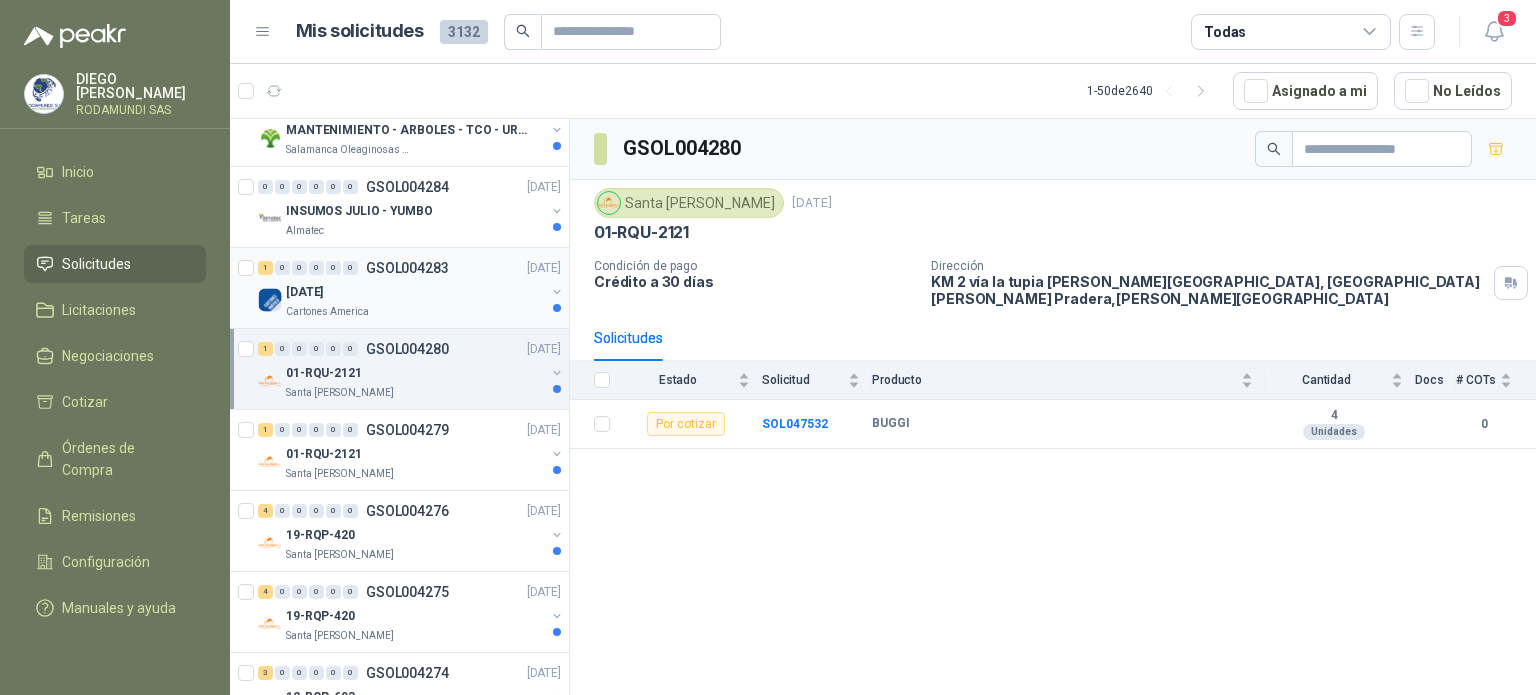 click on "[DATE]" at bounding box center [415, 292] 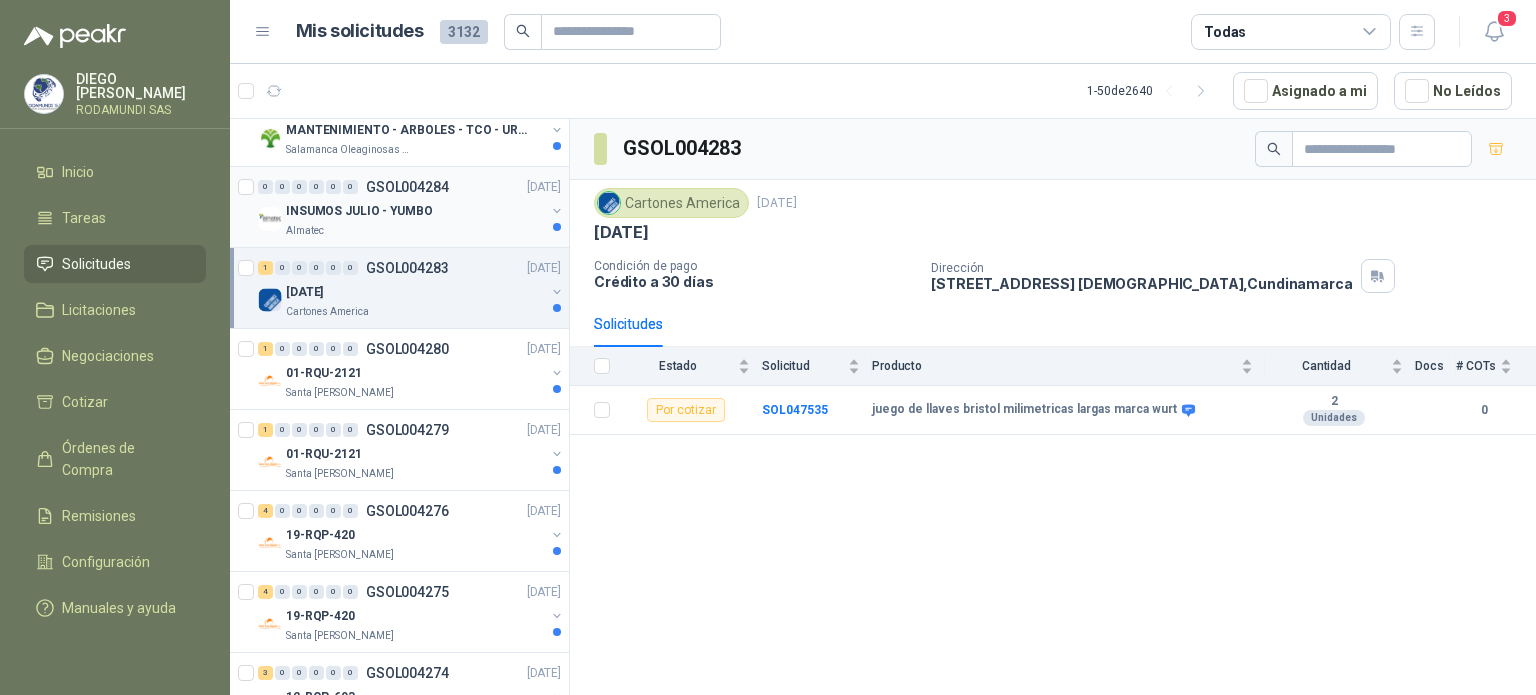 click on "Almatec" at bounding box center (415, 231) 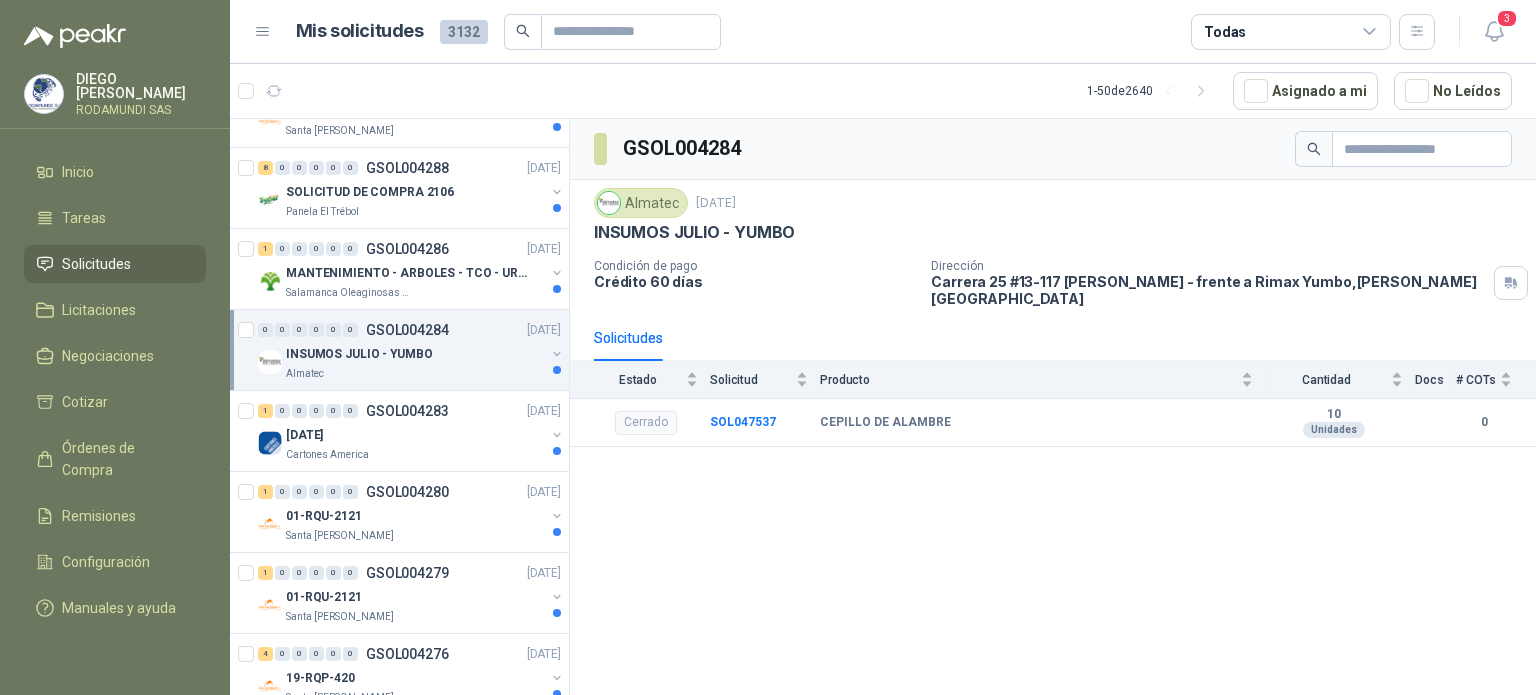 scroll, scrollTop: 642, scrollLeft: 0, axis: vertical 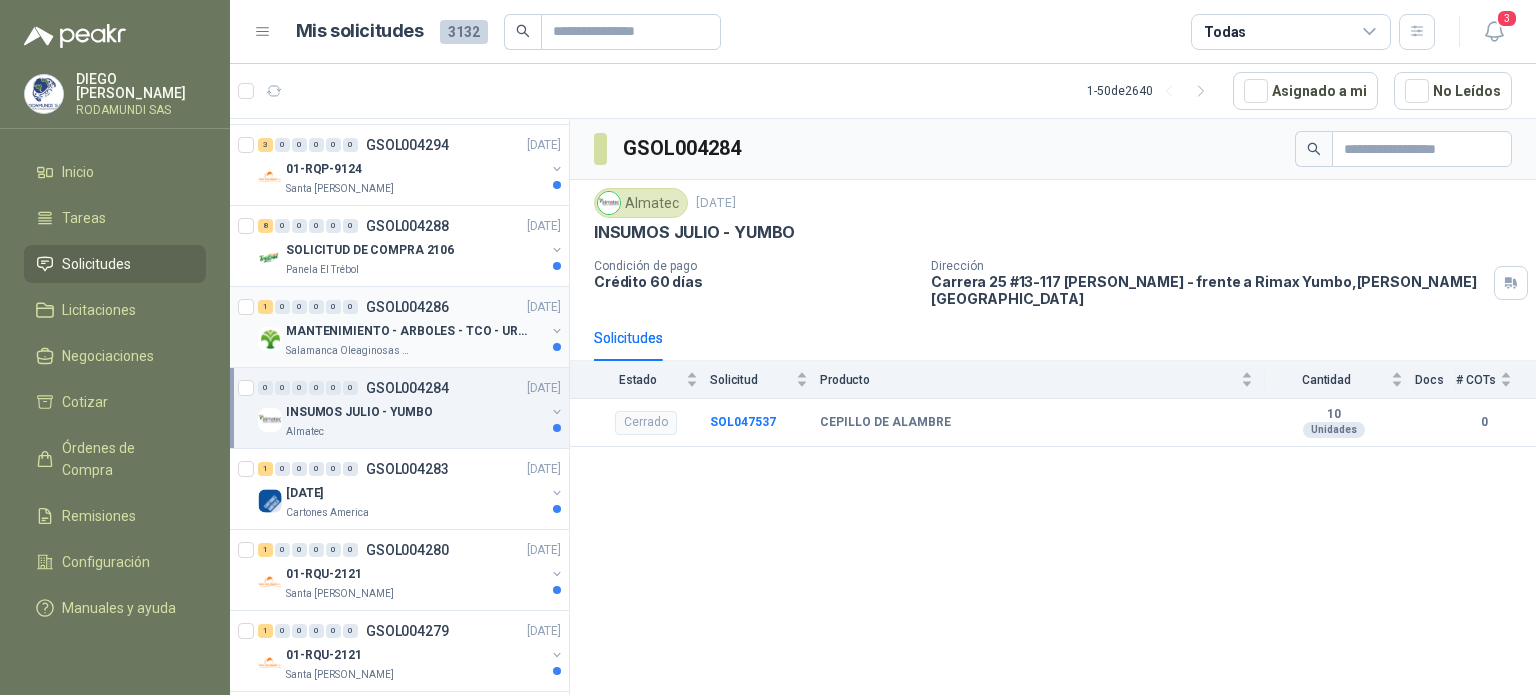 click on "Salamanca Oleaginosas SAS" at bounding box center [415, 351] 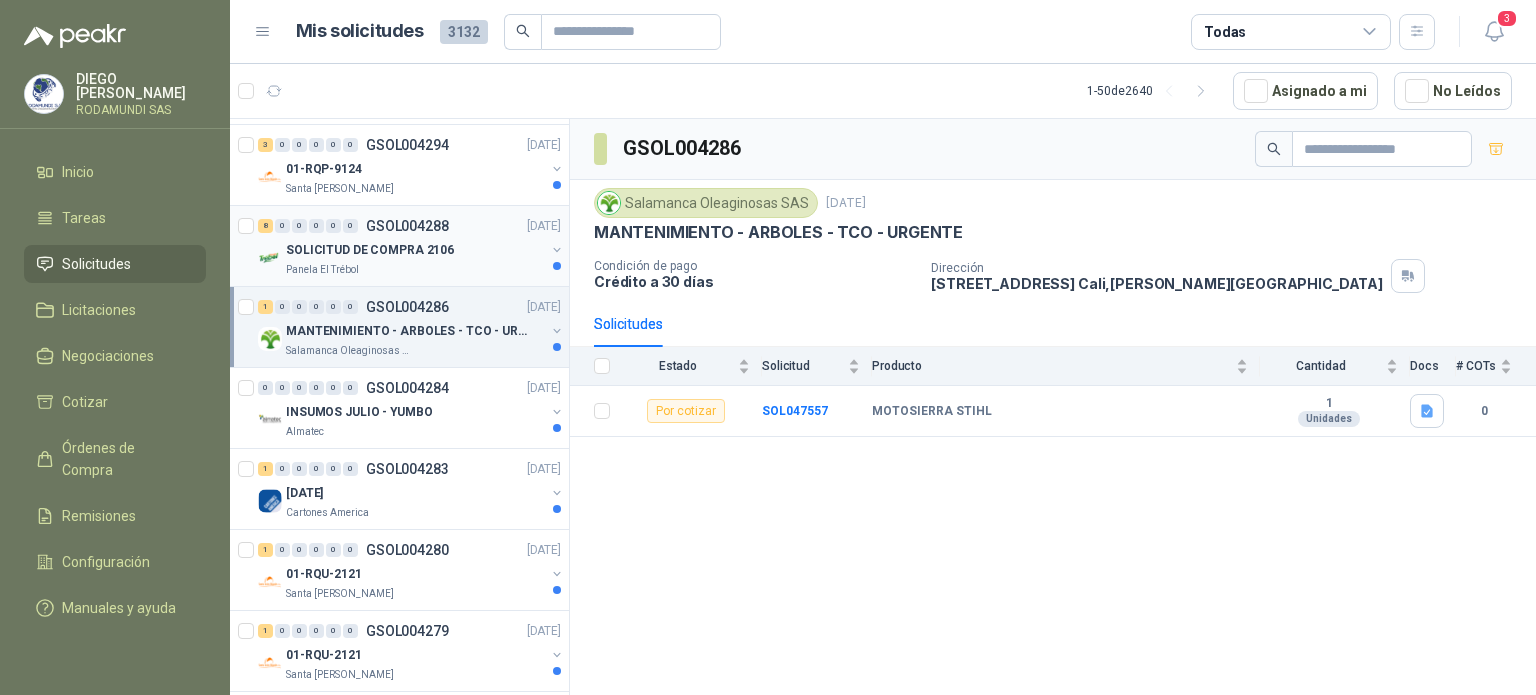 click on "Panela El Trébol" at bounding box center [415, 270] 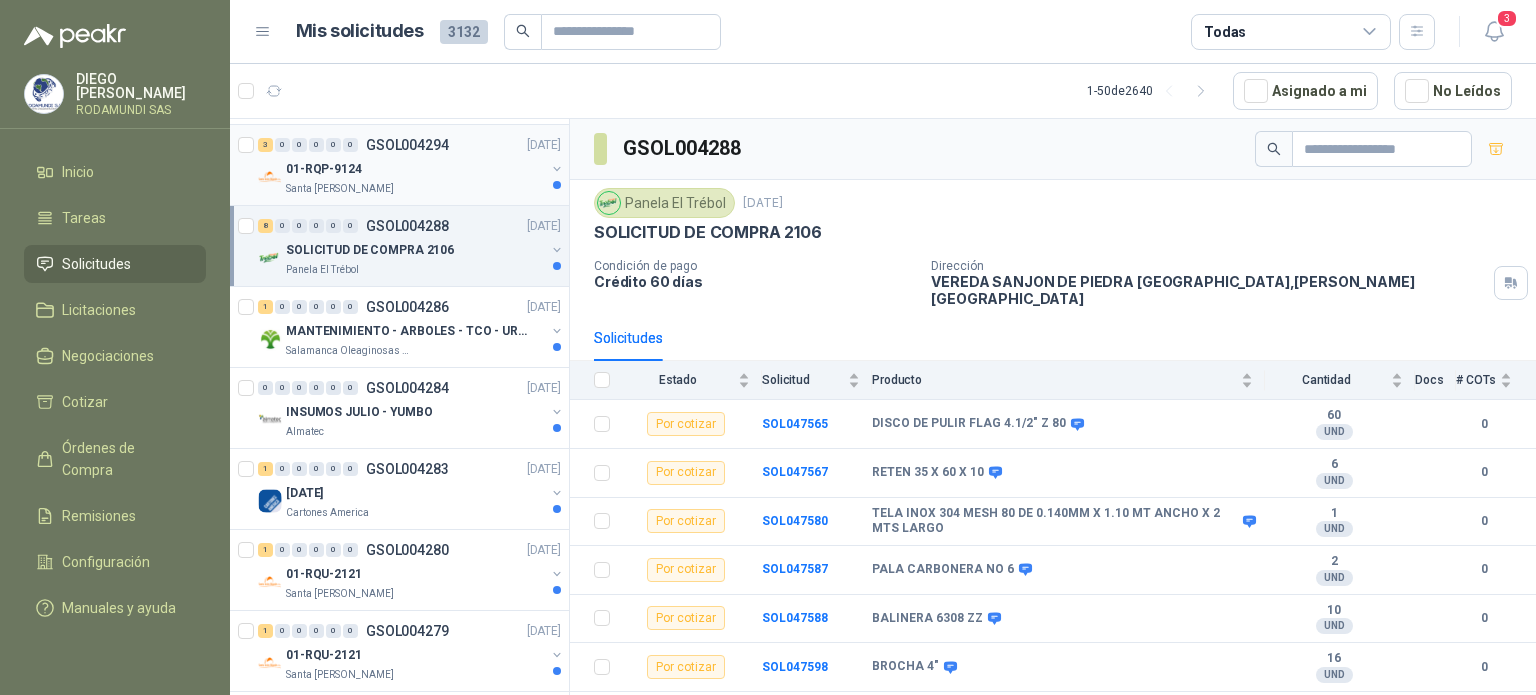 click on "01-RQP-9124" at bounding box center (415, 169) 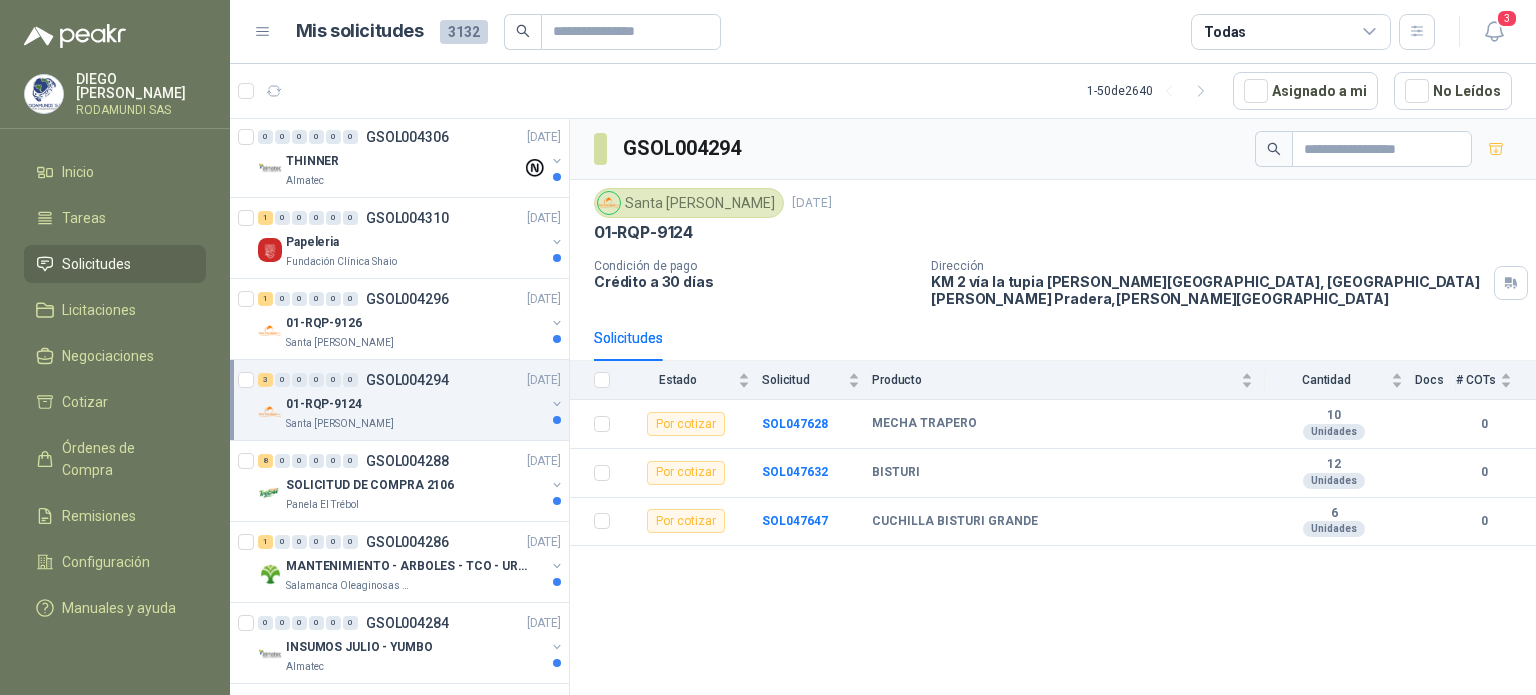 scroll, scrollTop: 332, scrollLeft: 0, axis: vertical 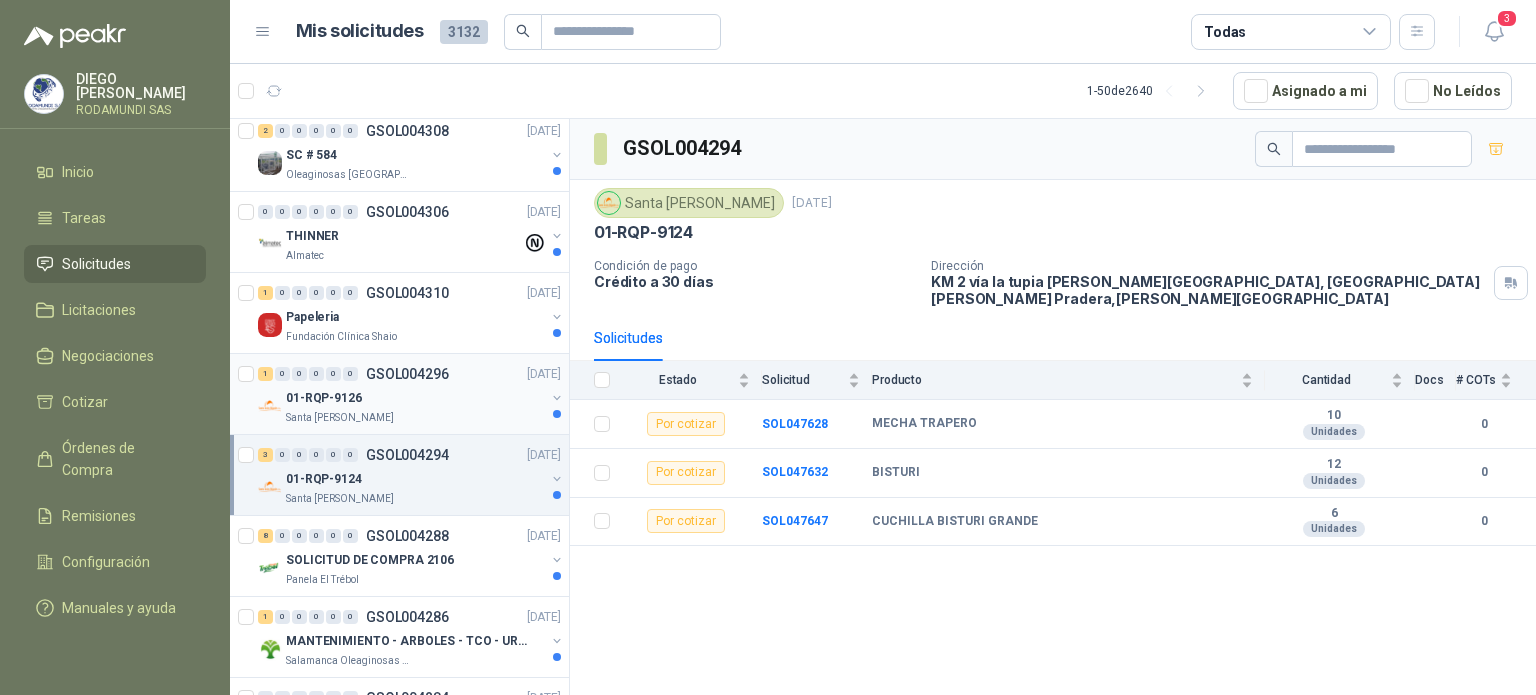 click on "01-RQP-9126" at bounding box center [415, 398] 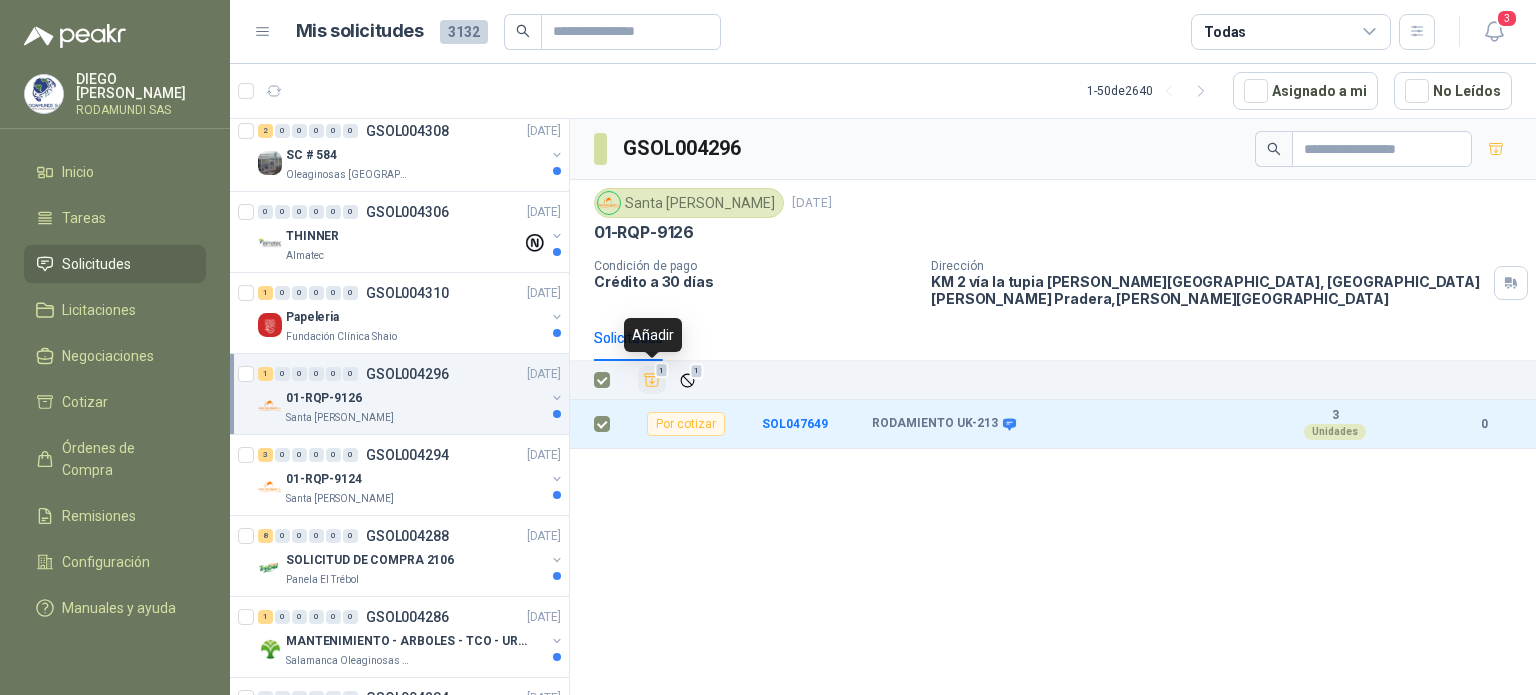 click 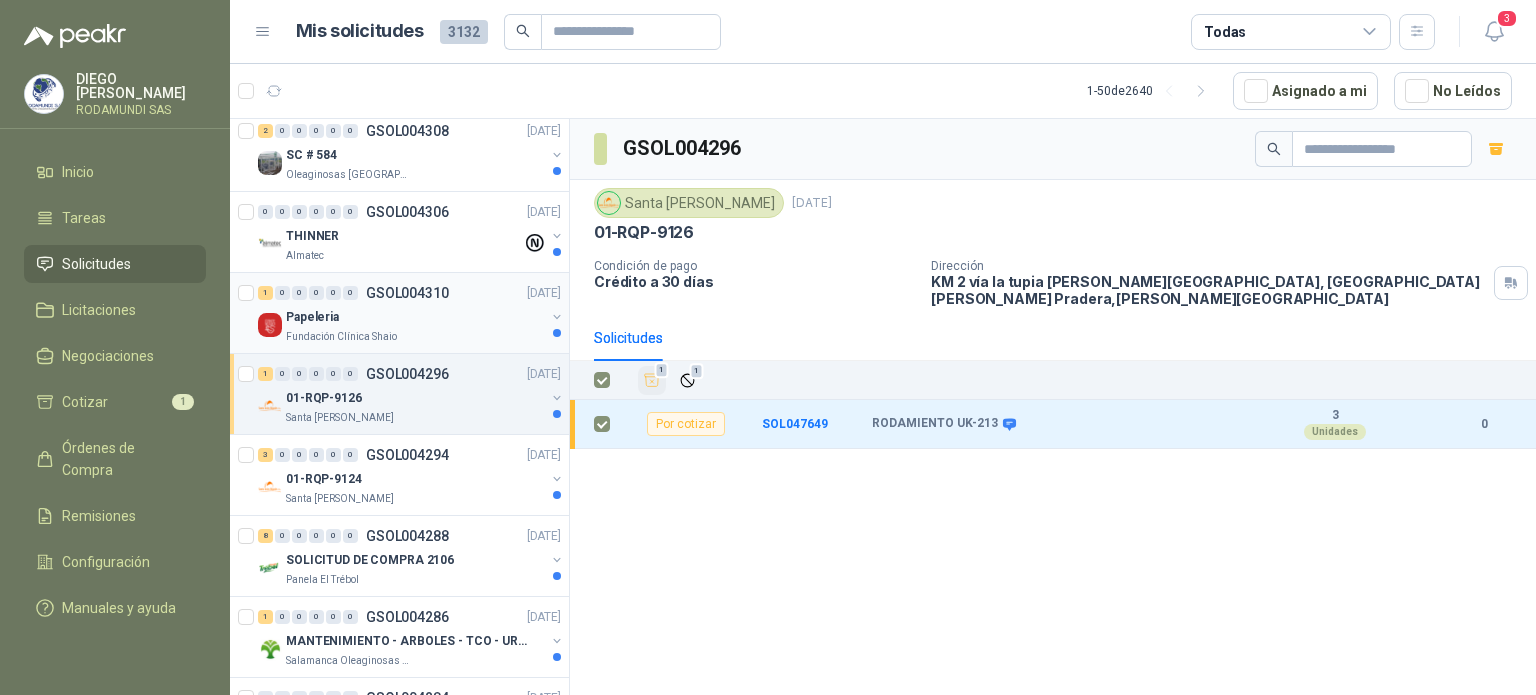 click on "Fundación Clínica Shaio" at bounding box center (415, 337) 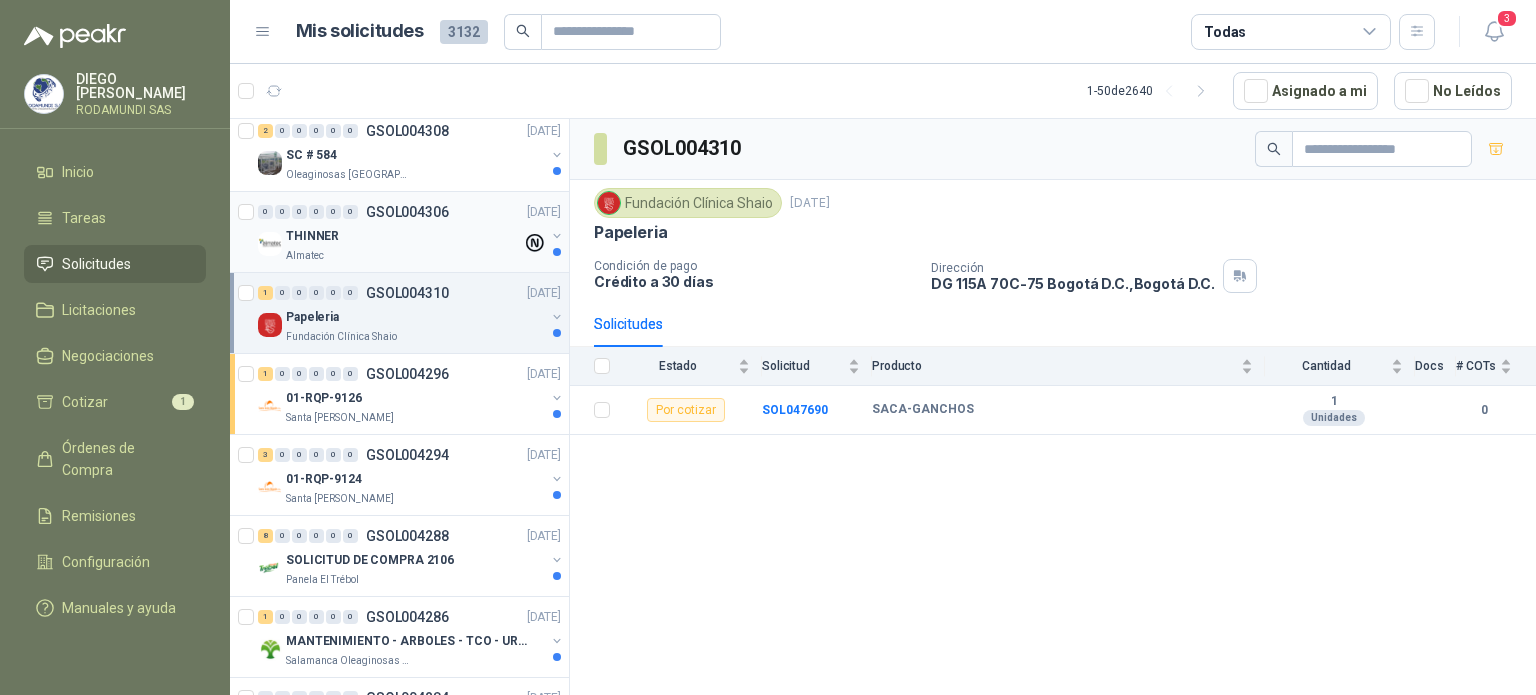 click on "Almatec" at bounding box center (404, 256) 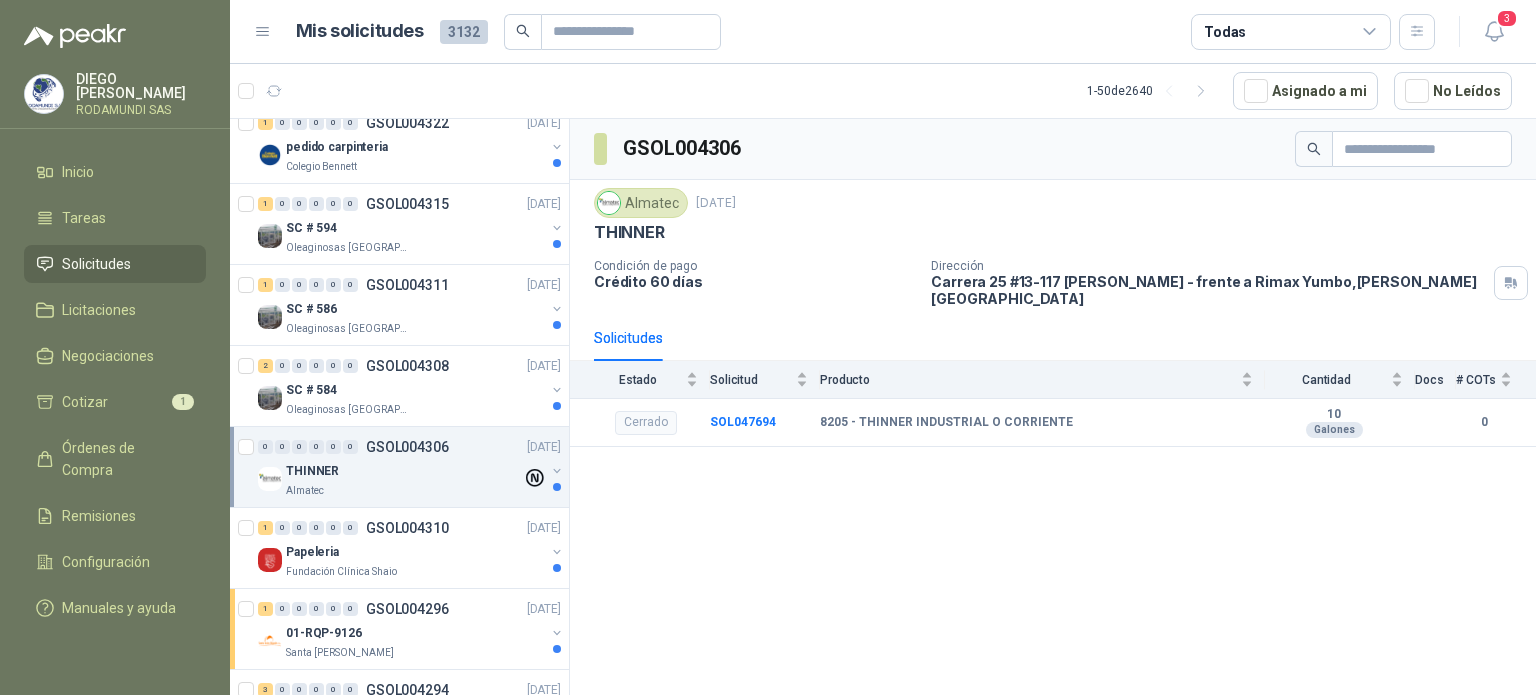 scroll, scrollTop: 103, scrollLeft: 0, axis: vertical 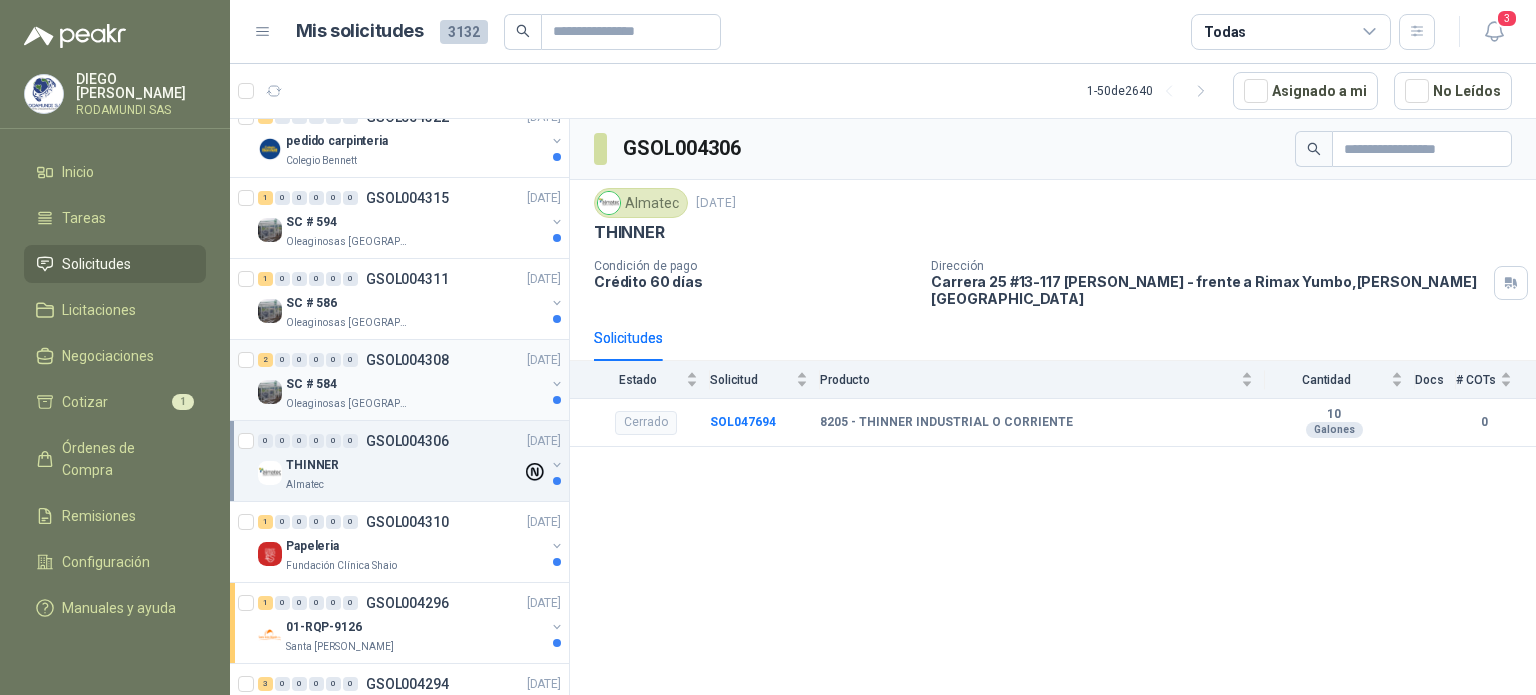 click on "SC # 584" at bounding box center [415, 384] 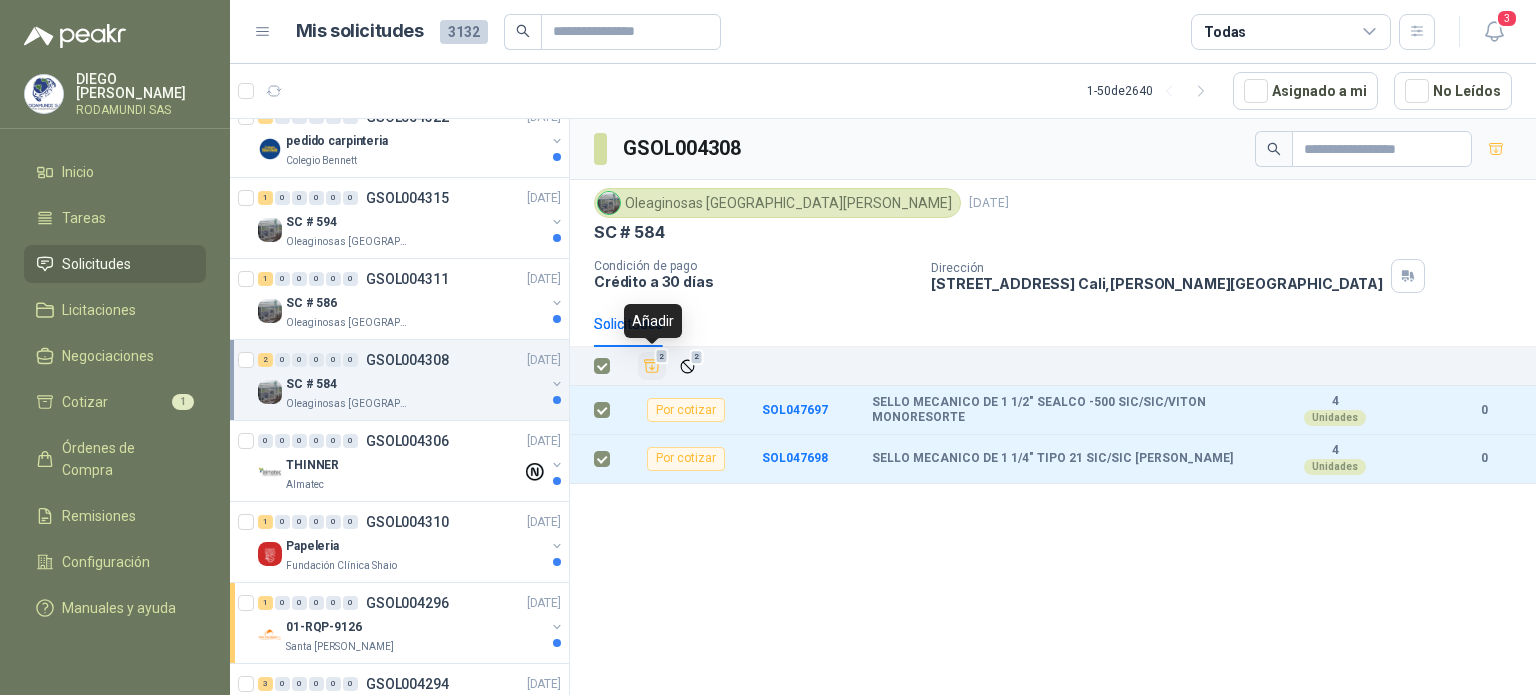 click 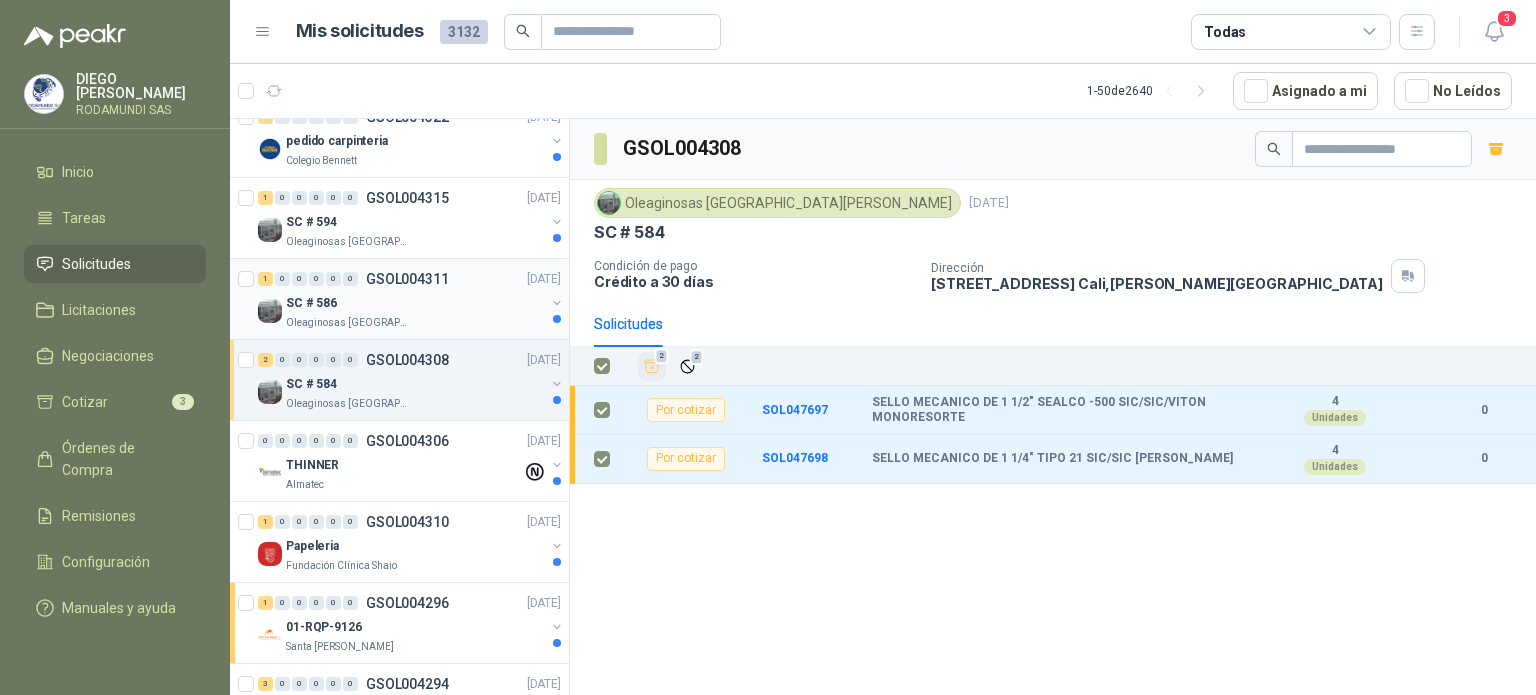 click on "Oleaginosas [GEOGRAPHIC_DATA][PERSON_NAME]" at bounding box center (349, 323) 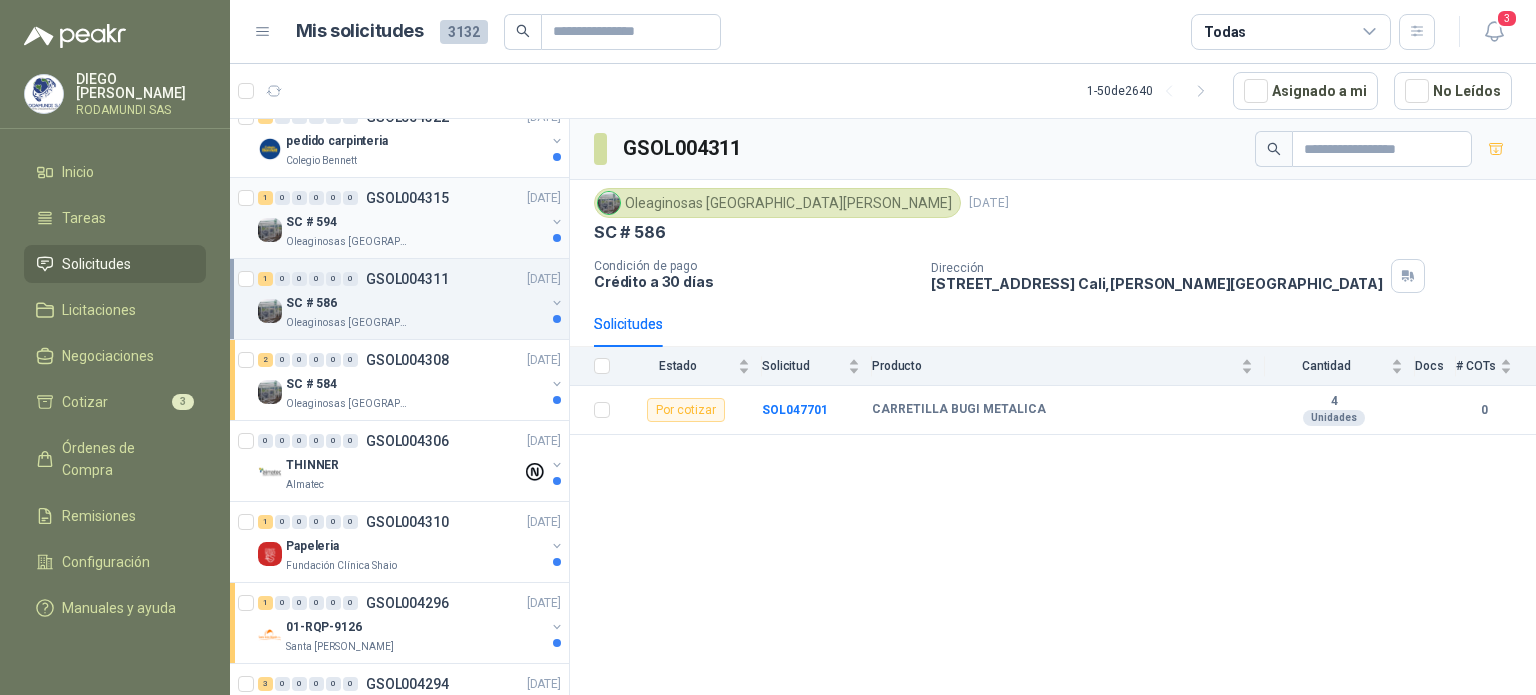 click on "SC # 594" at bounding box center [415, 222] 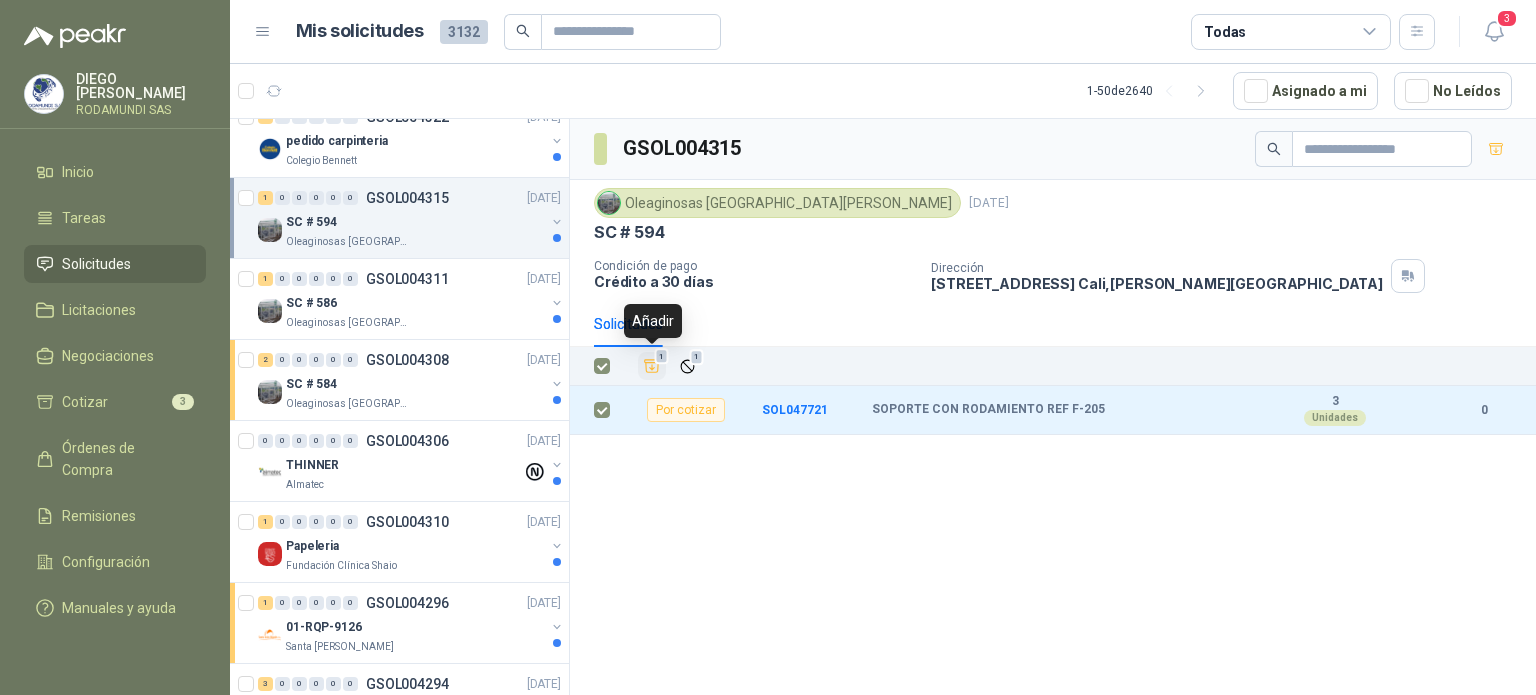 click on "1" at bounding box center [662, 357] 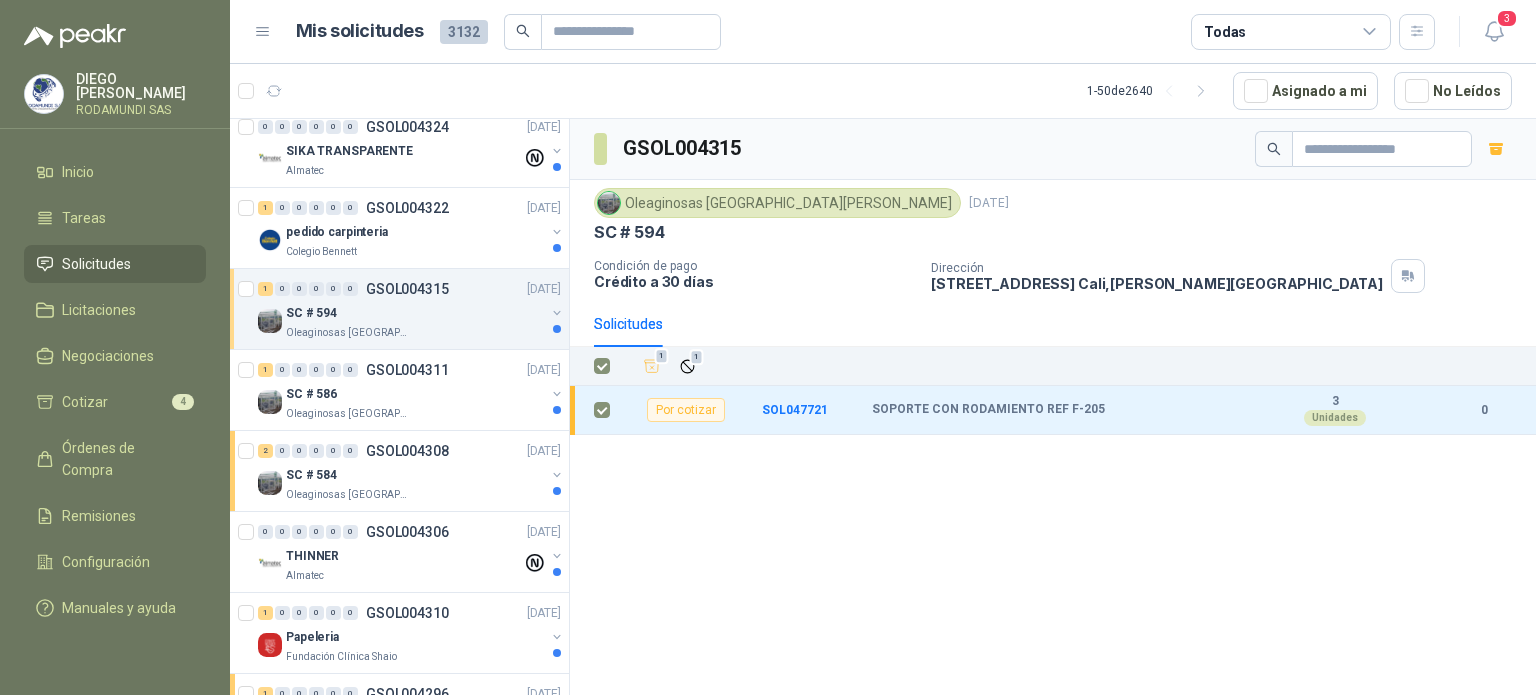 scroll, scrollTop: 0, scrollLeft: 0, axis: both 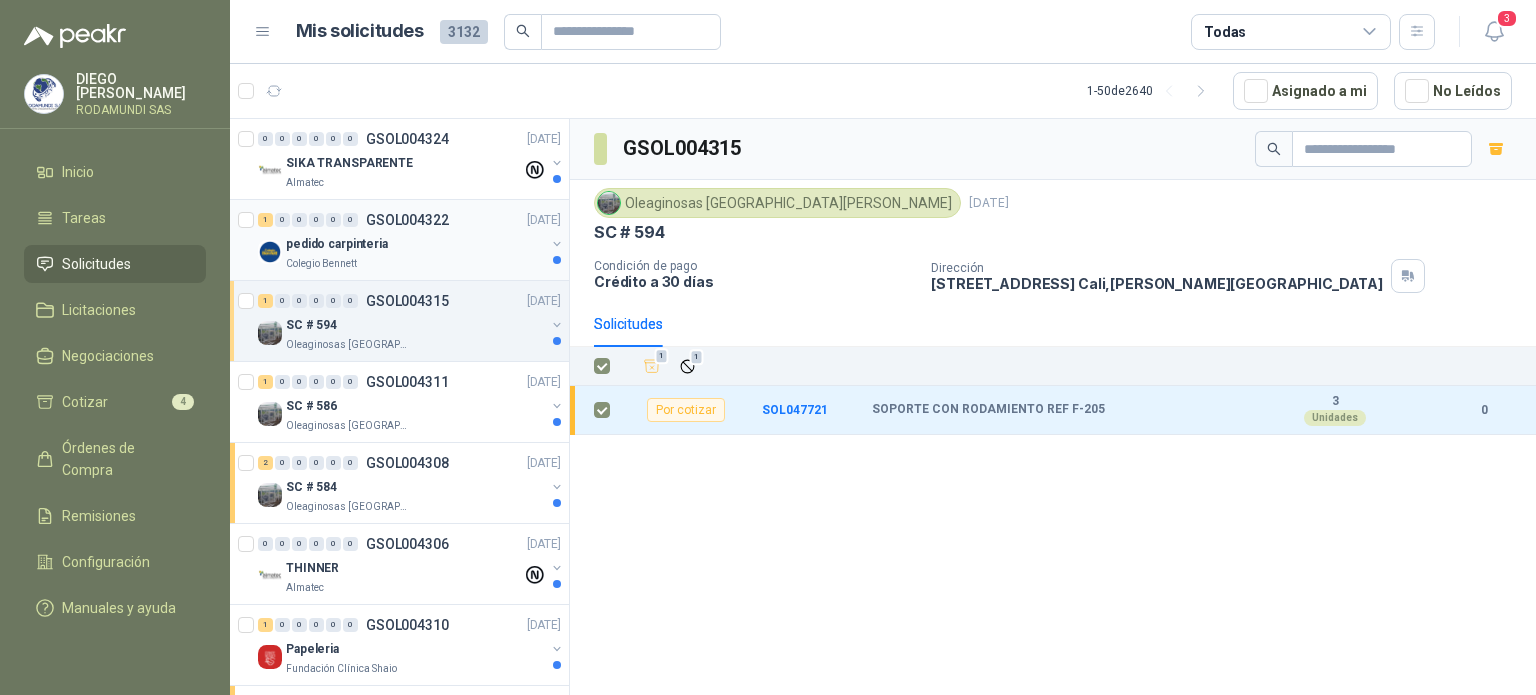 click on "pedido carpinteria" at bounding box center (415, 244) 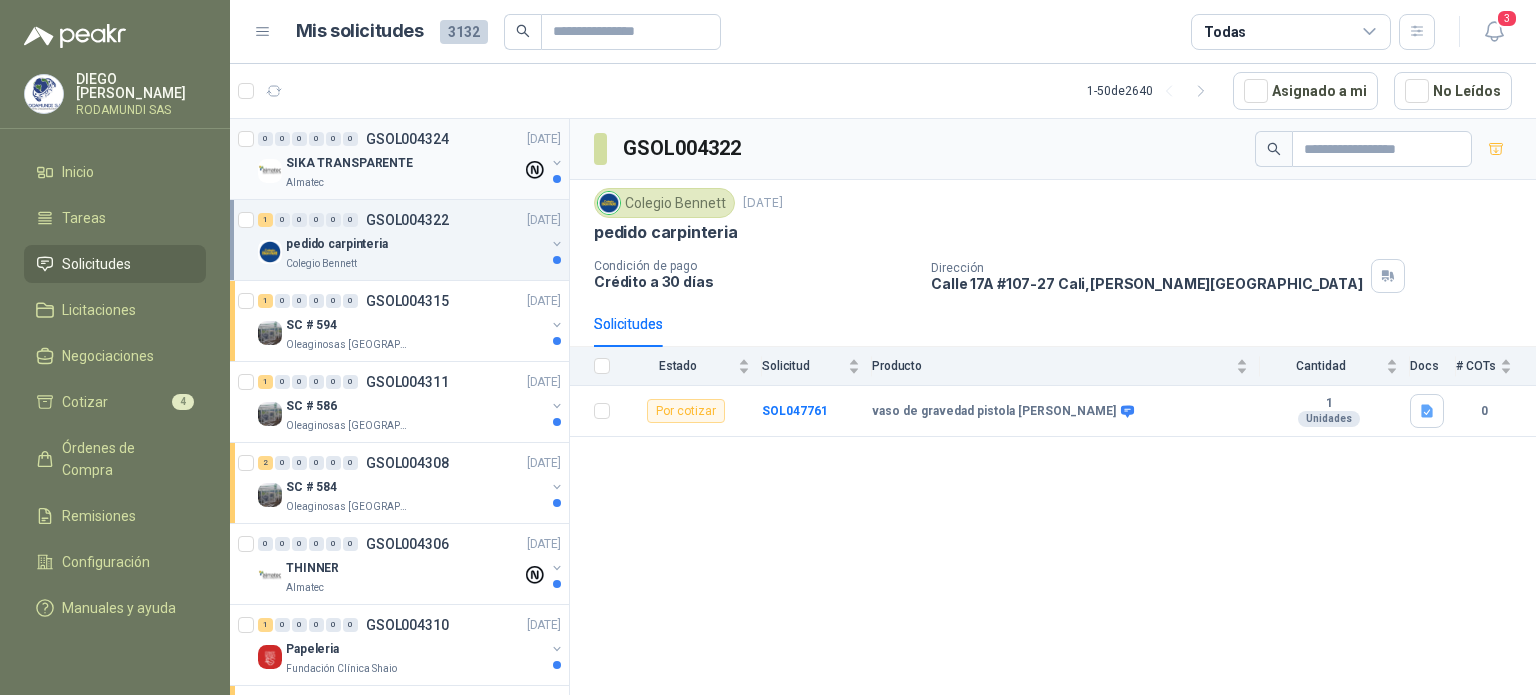 click on "SIKA TRANSPARENTE" at bounding box center [404, 163] 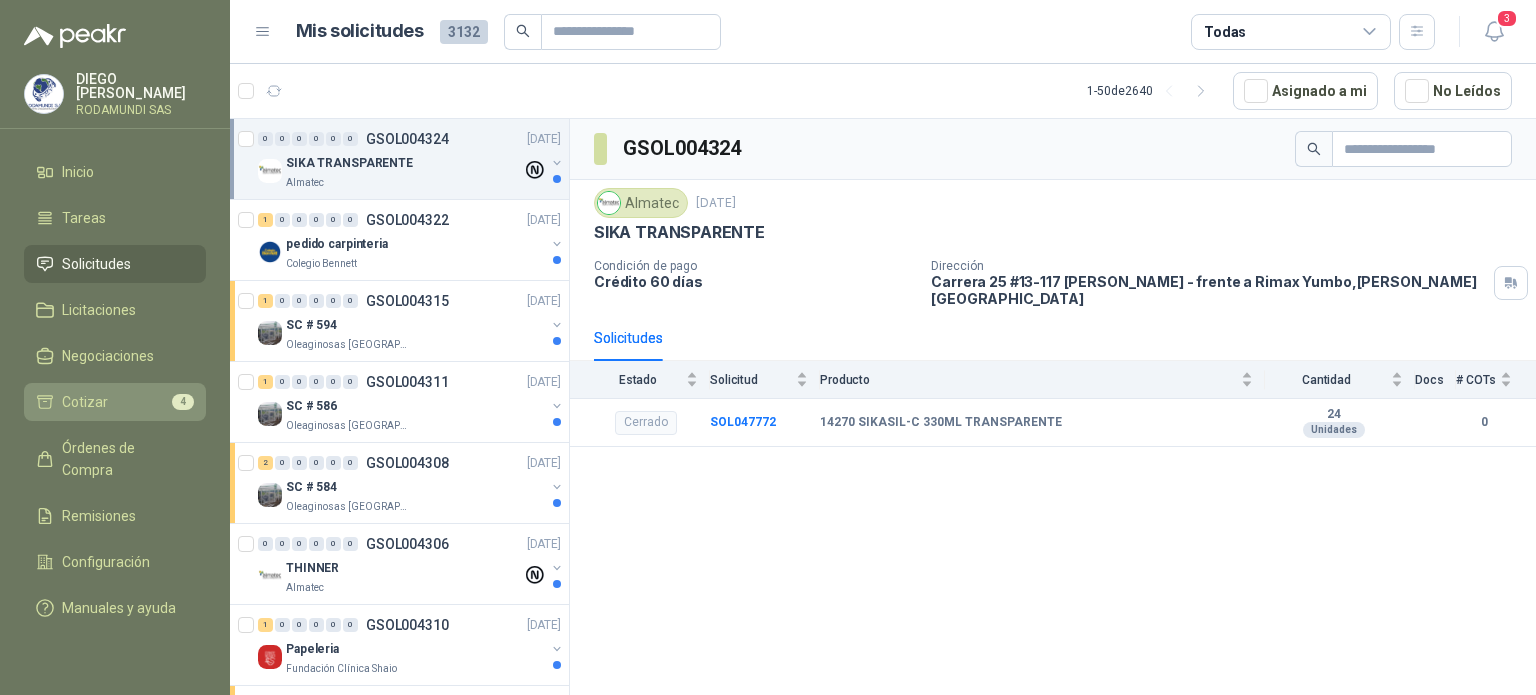 click on "Cotizar 4" at bounding box center [115, 402] 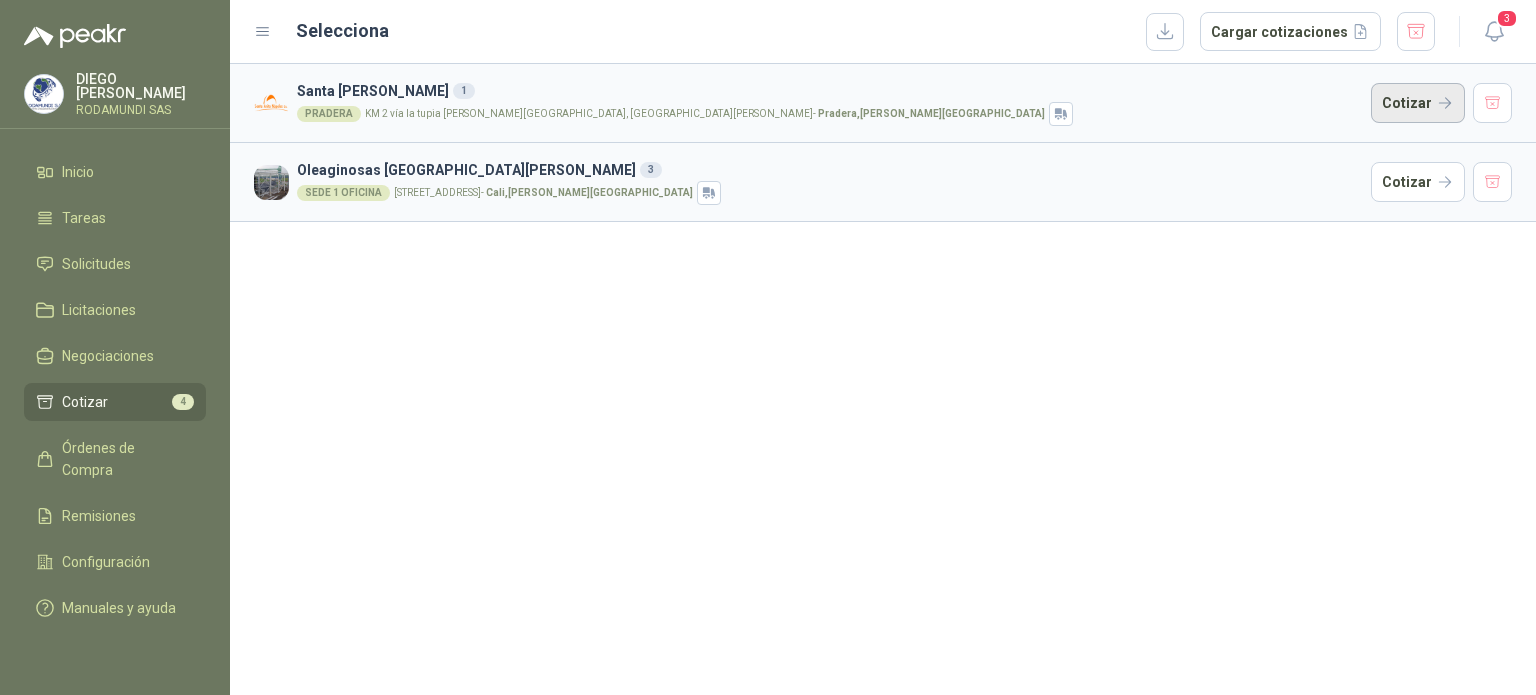 click on "Cotizar" at bounding box center (1418, 103) 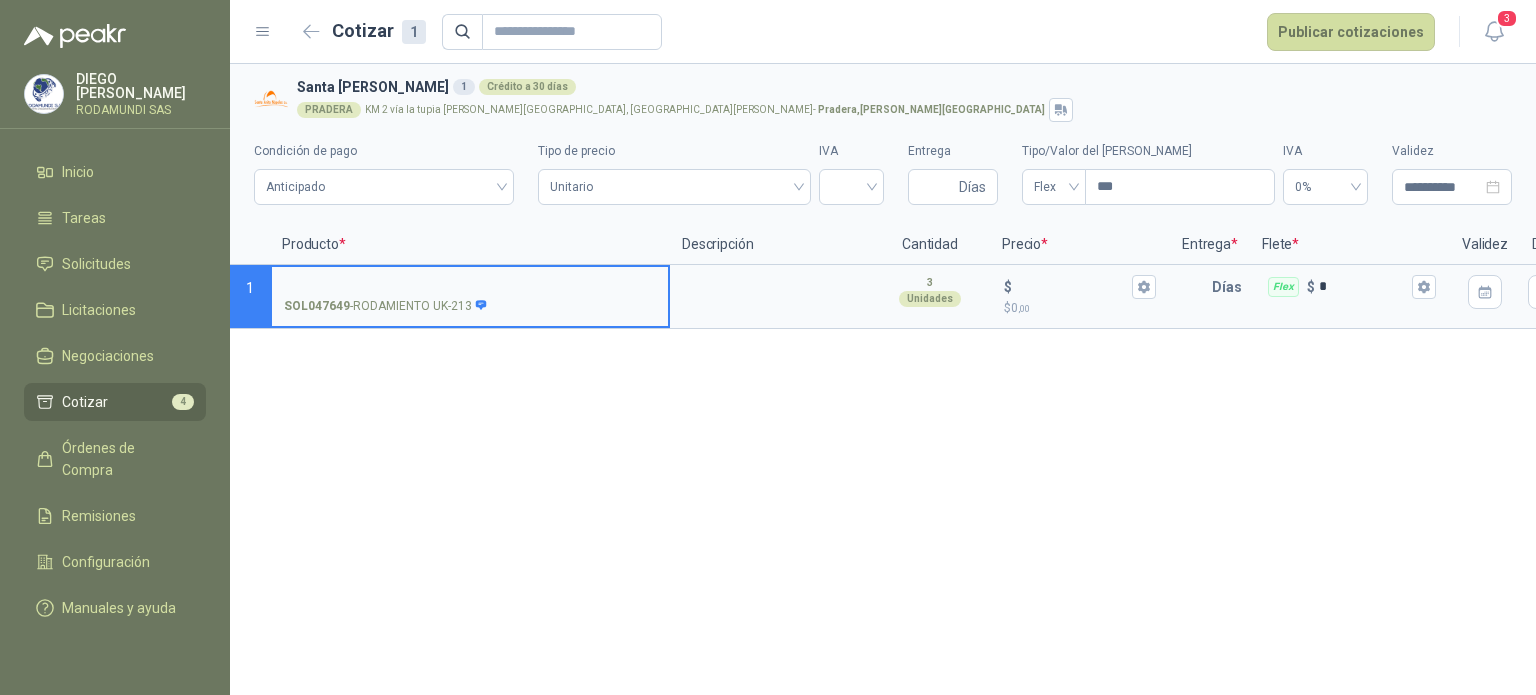 type 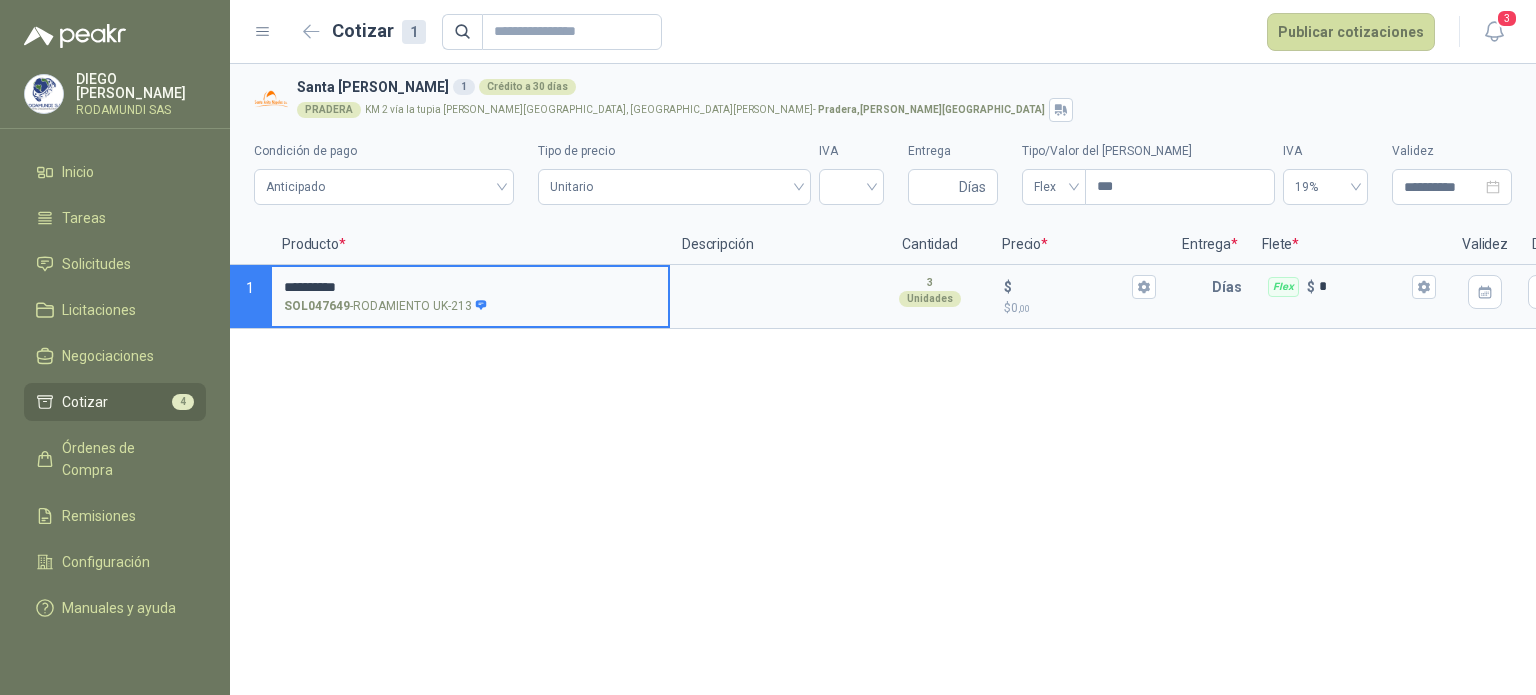 type on "*********" 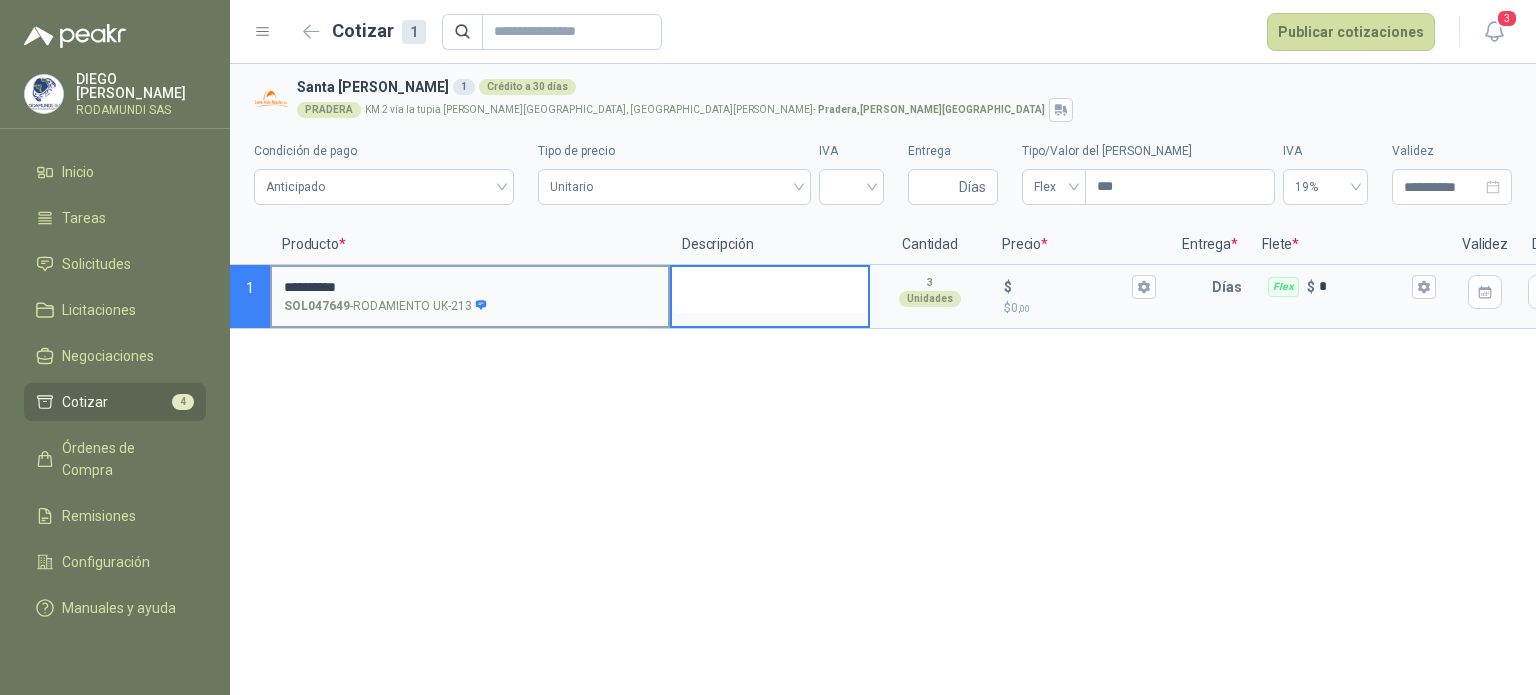 type 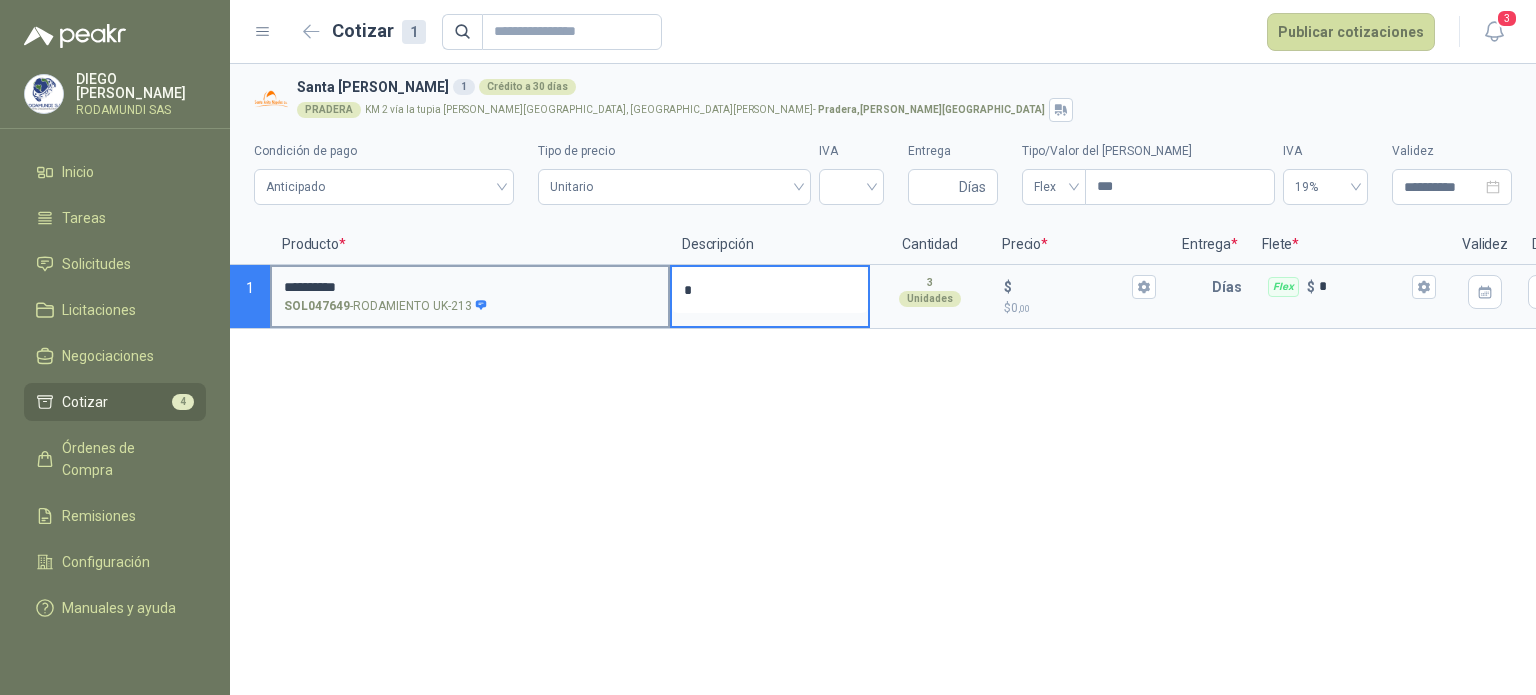 type 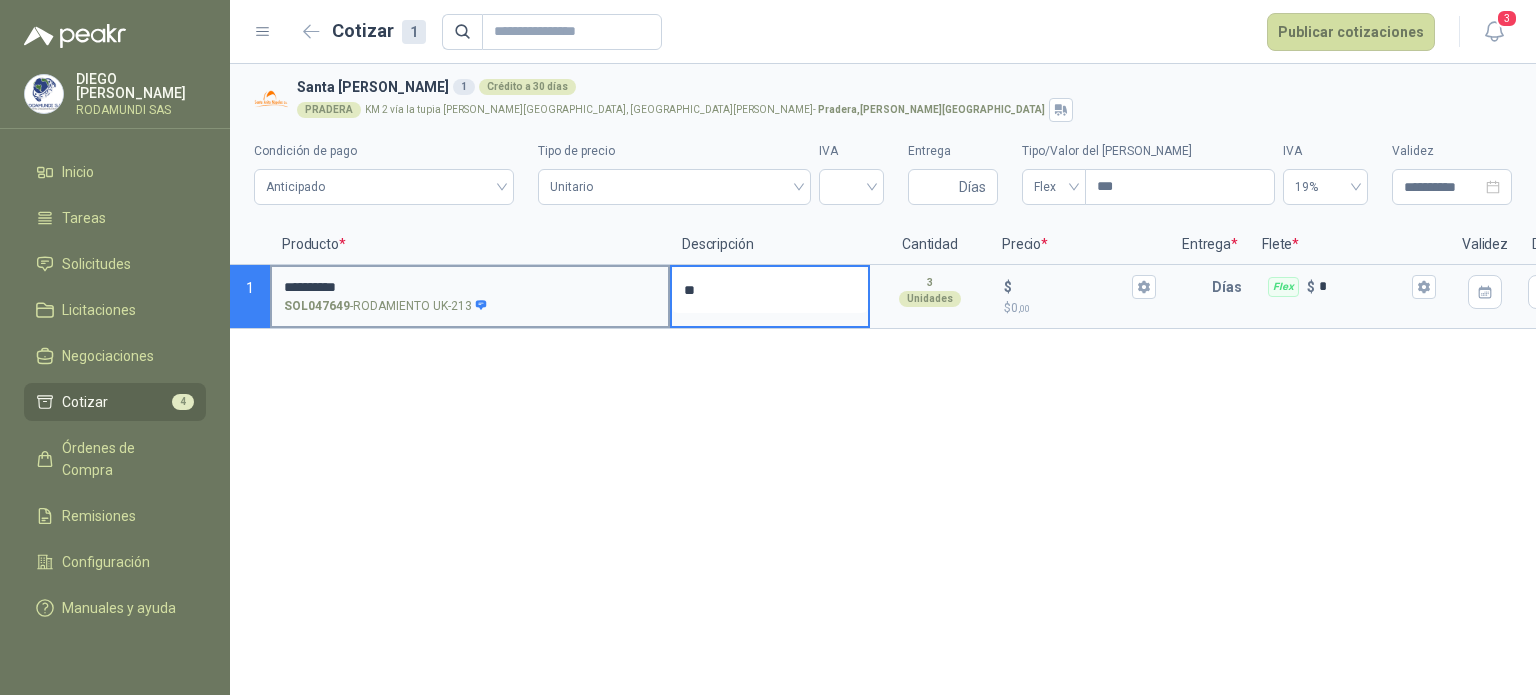 type 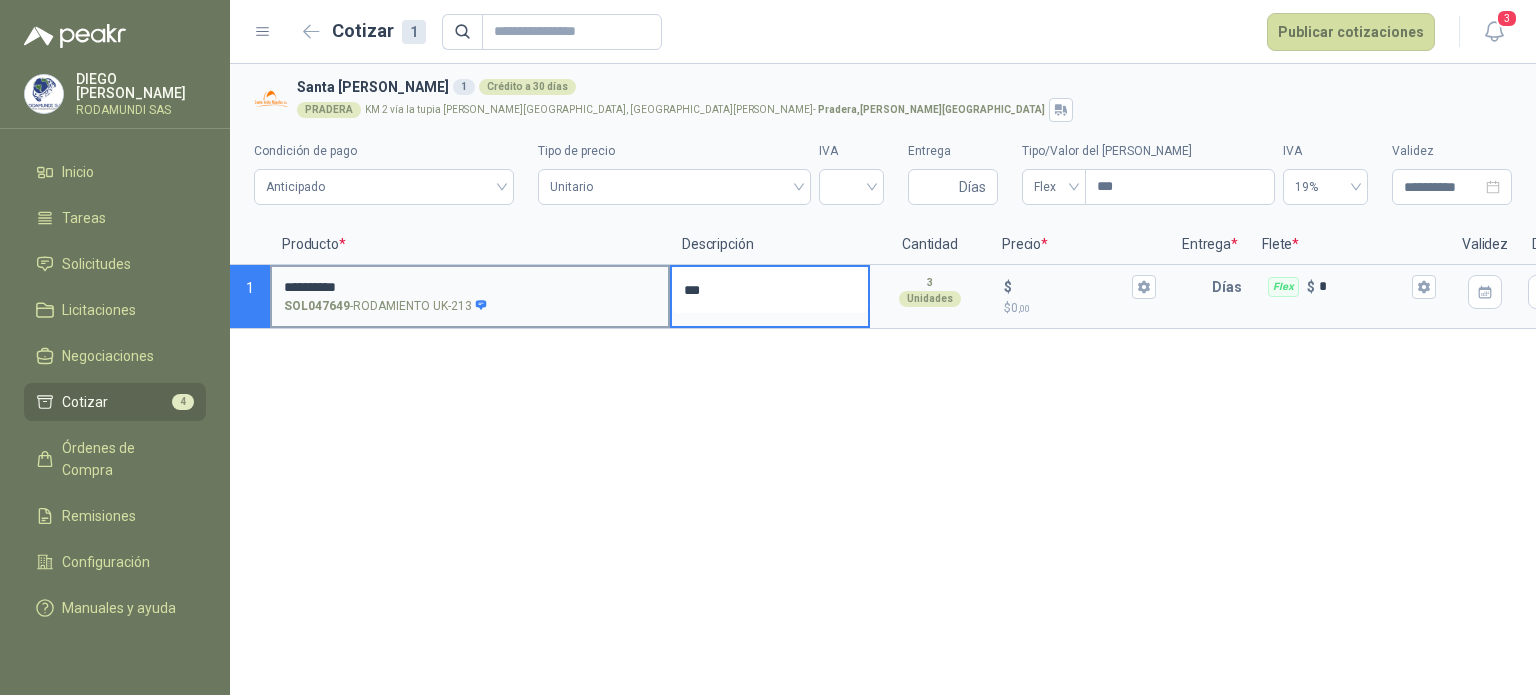 type 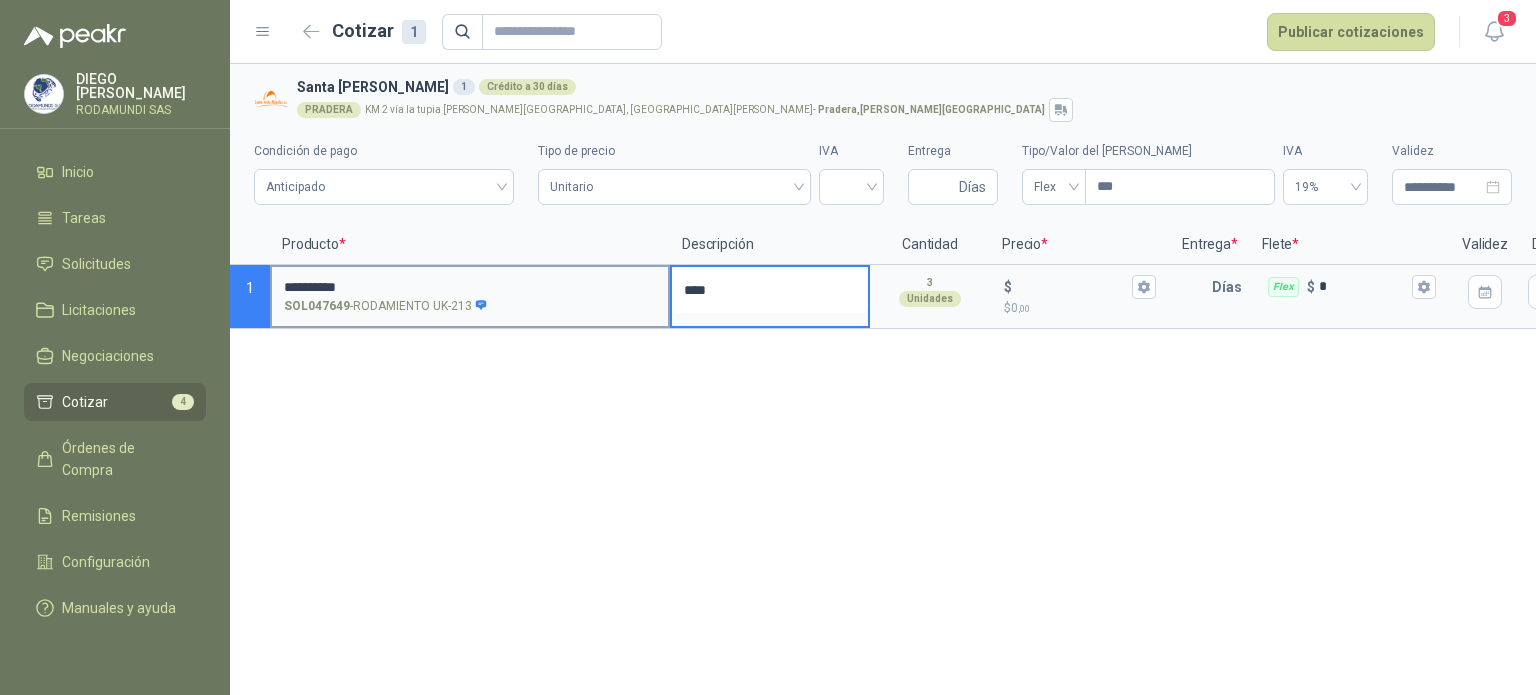 type 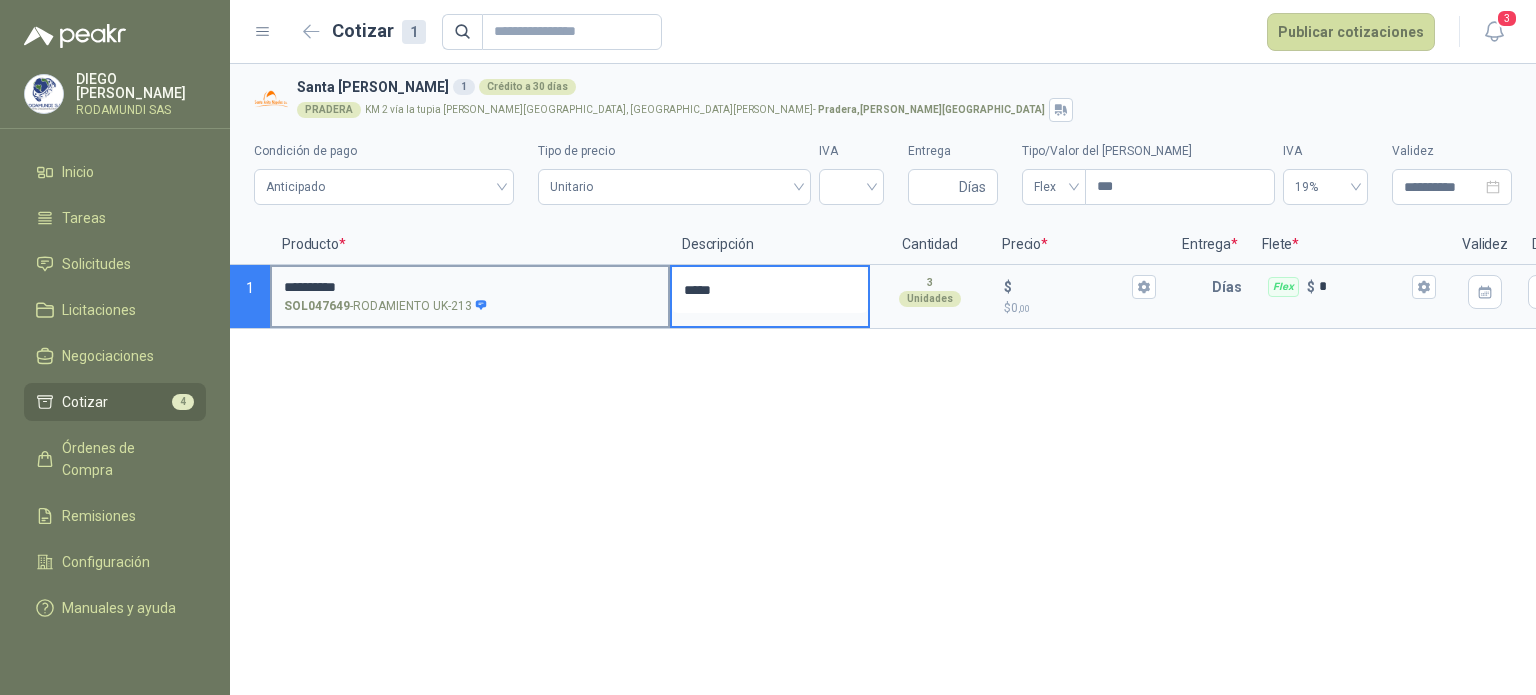 type 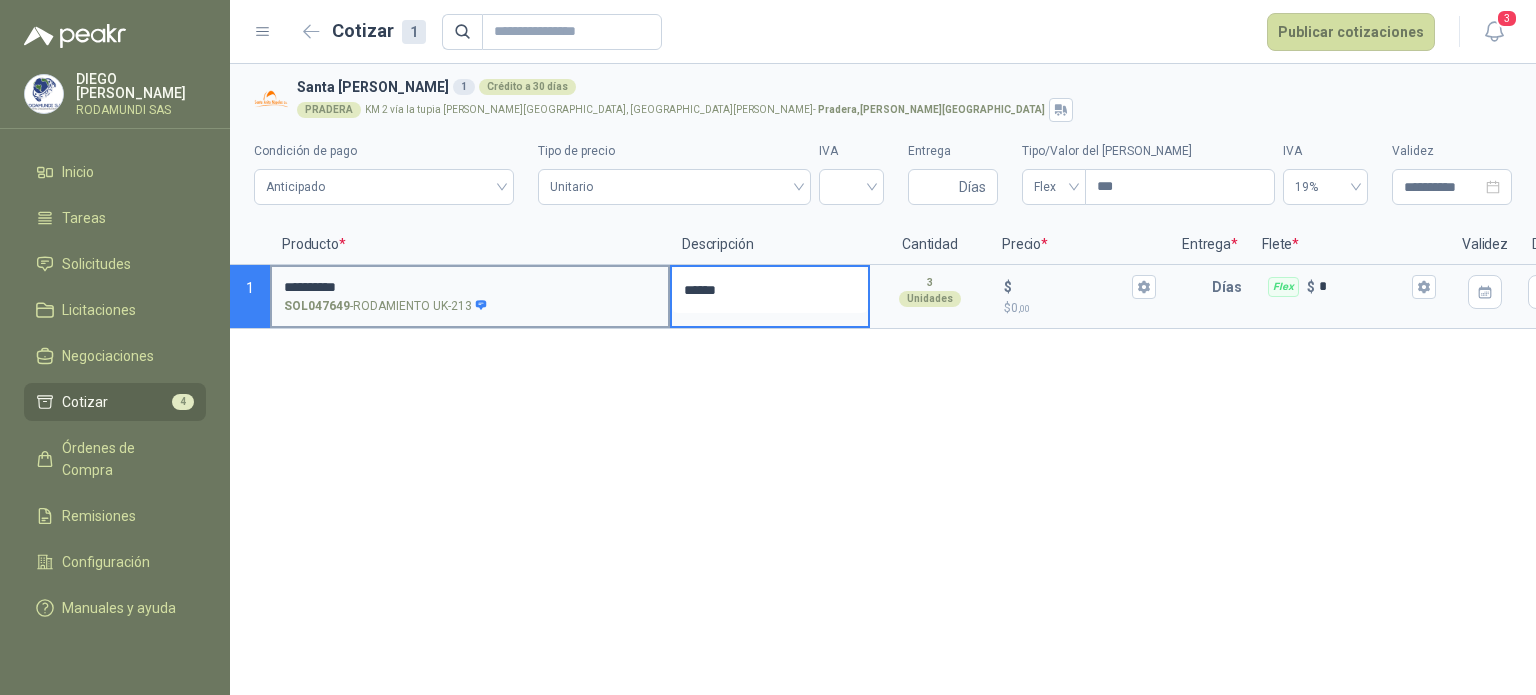 type 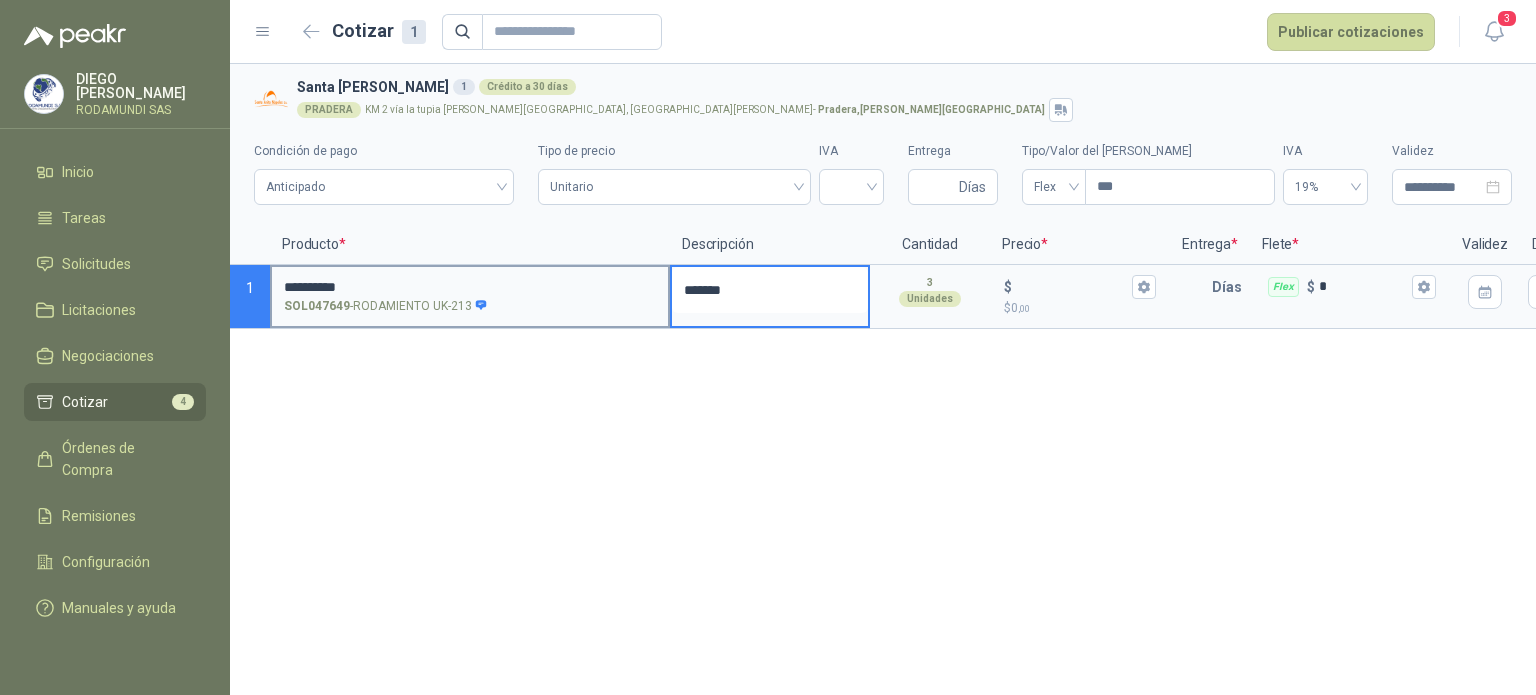 type 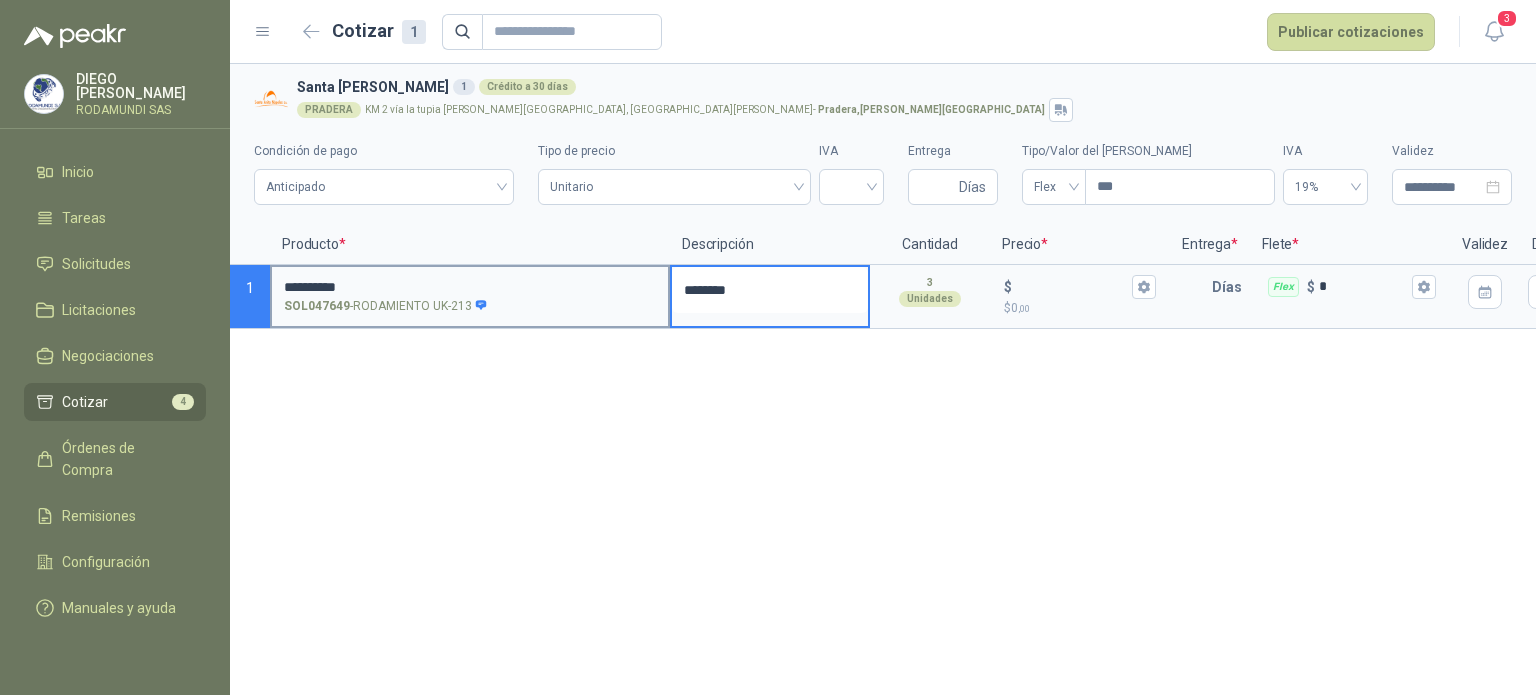 type on "********" 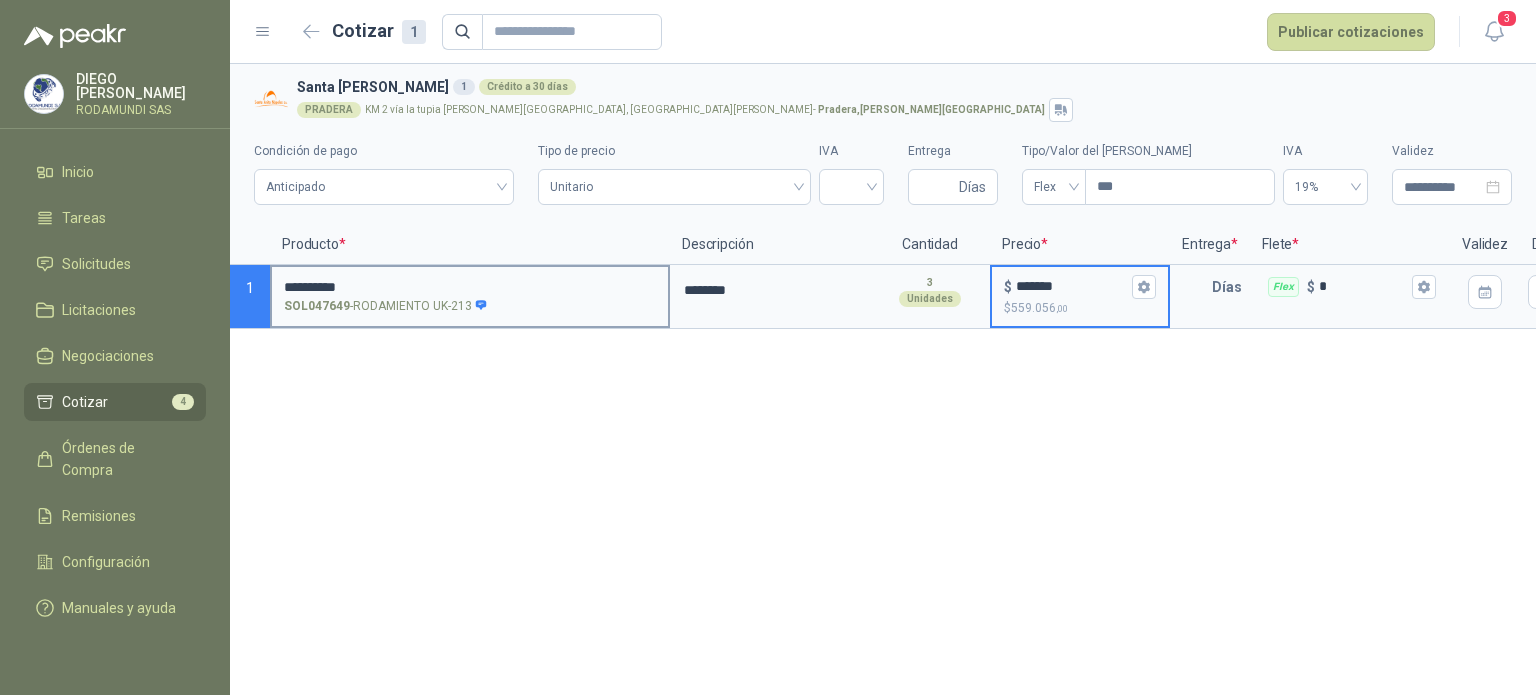 type on "*******" 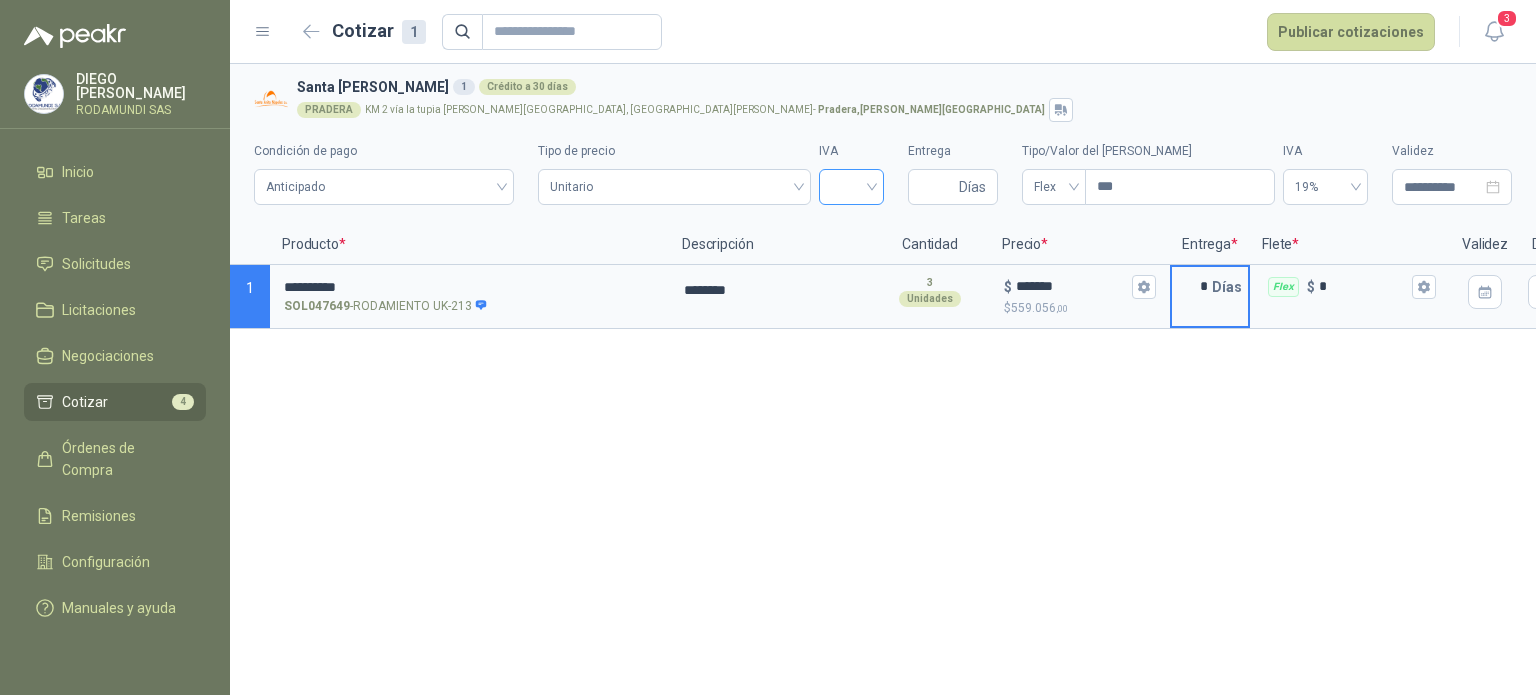 type on "*" 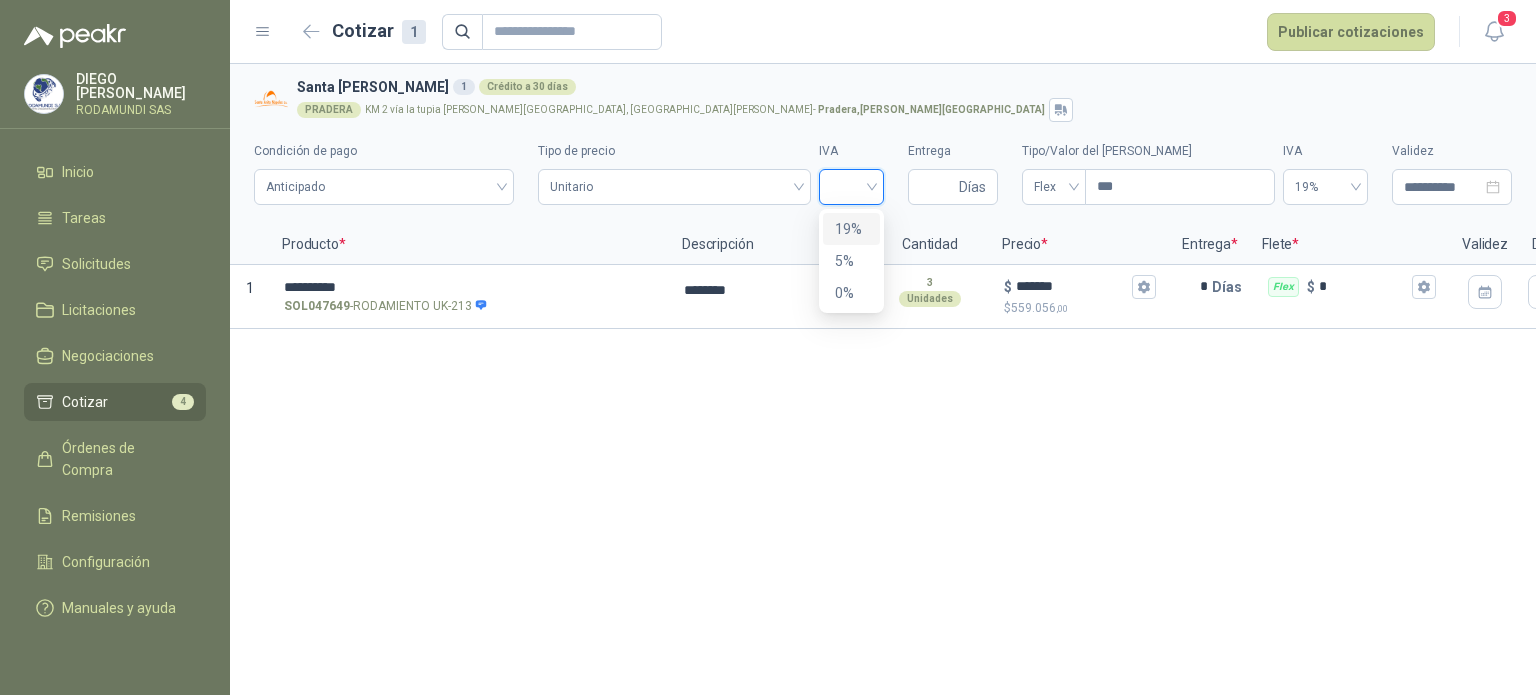 click at bounding box center [851, 185] 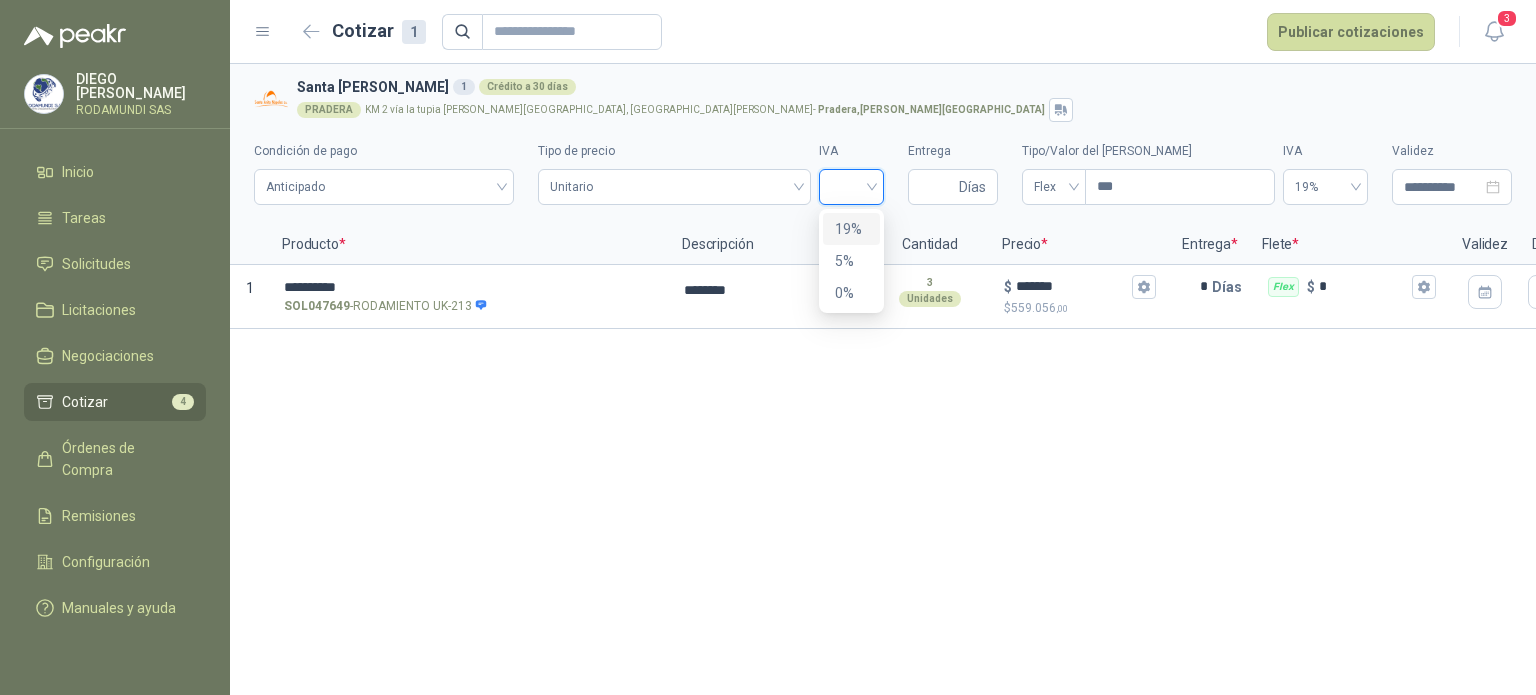 click on "19%" at bounding box center [851, 229] 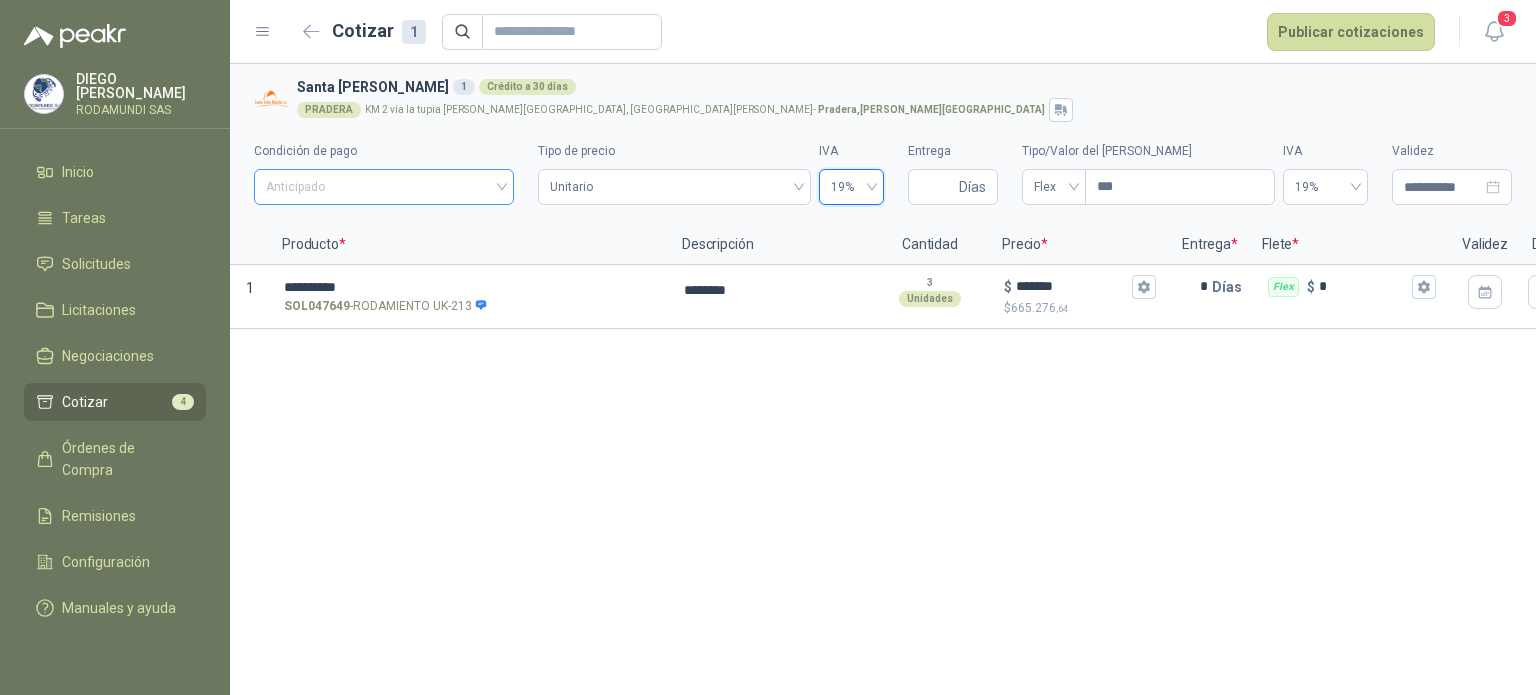 click on "Anticipado" at bounding box center (384, 187) 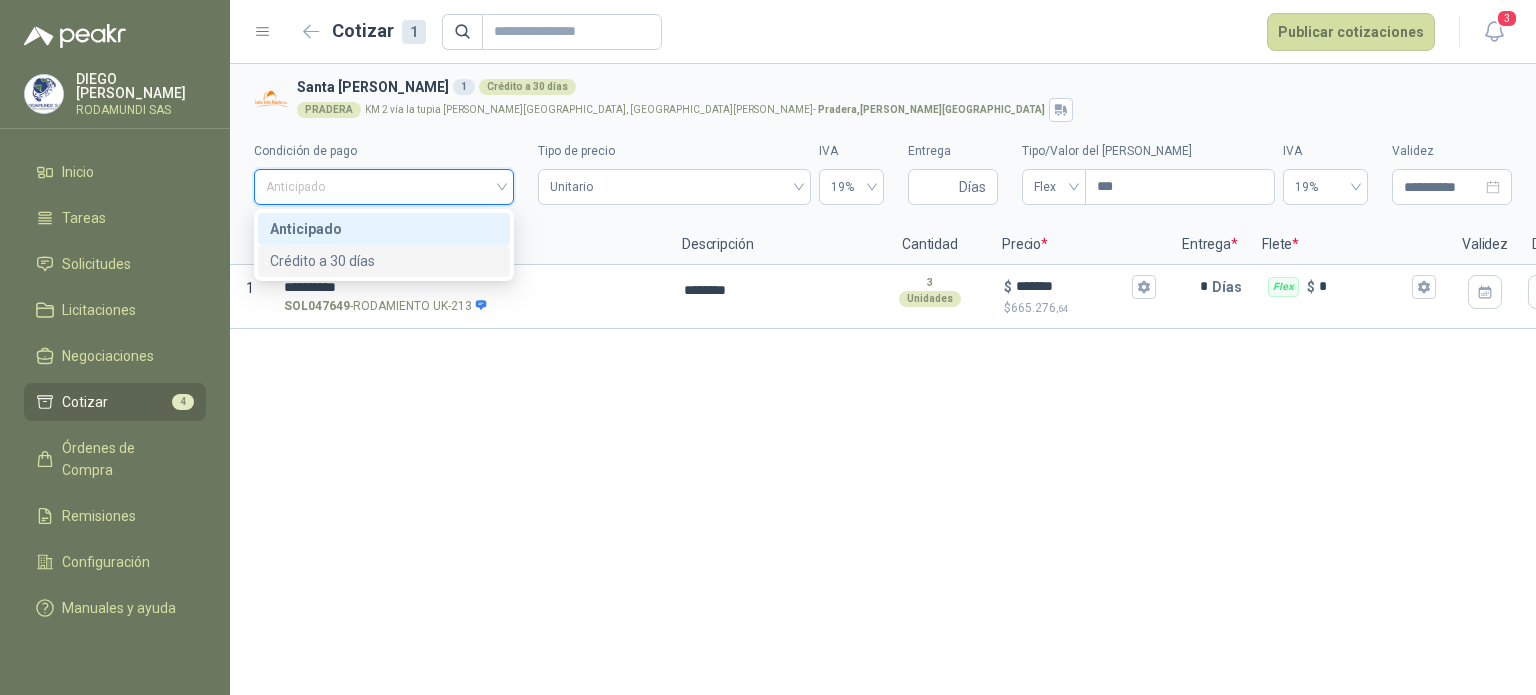 click on "Crédito a 30 días" at bounding box center (384, 261) 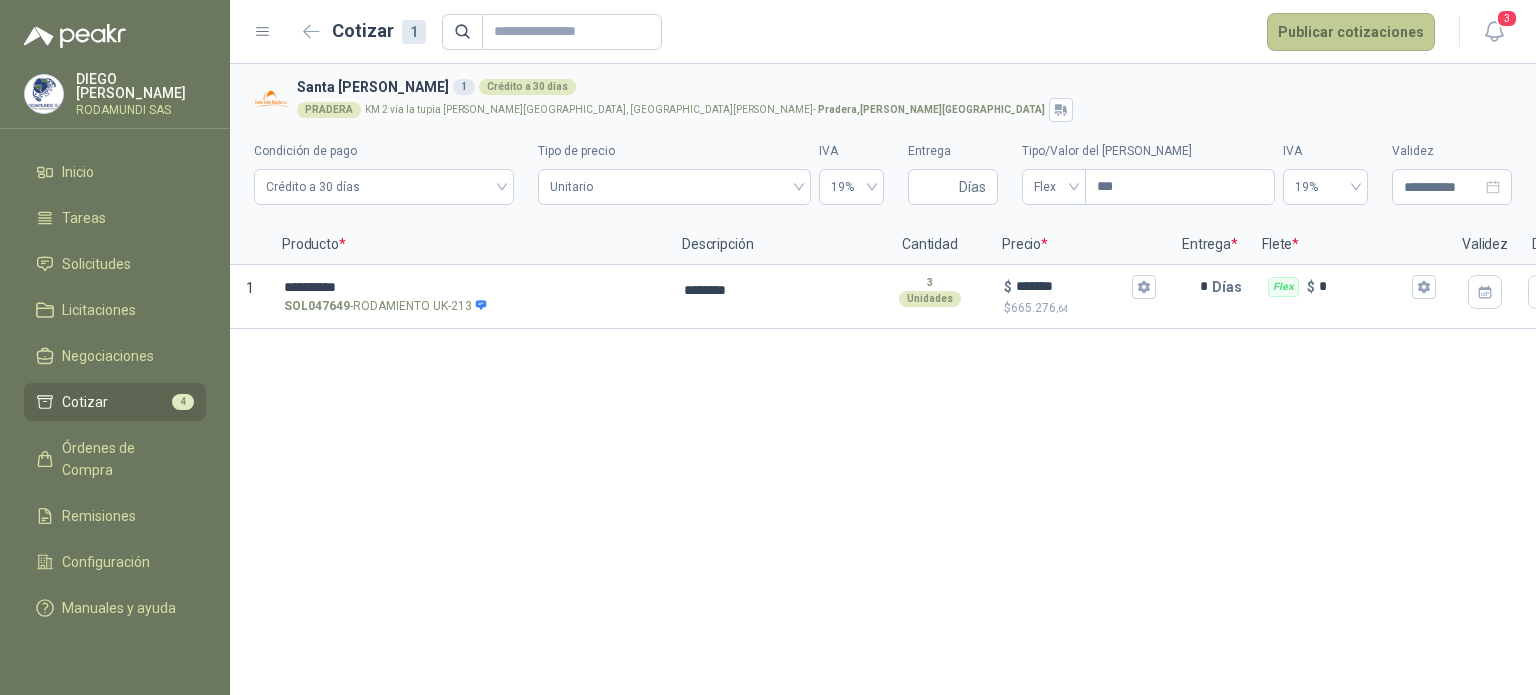 click on "Publicar cotizaciones" at bounding box center (1351, 32) 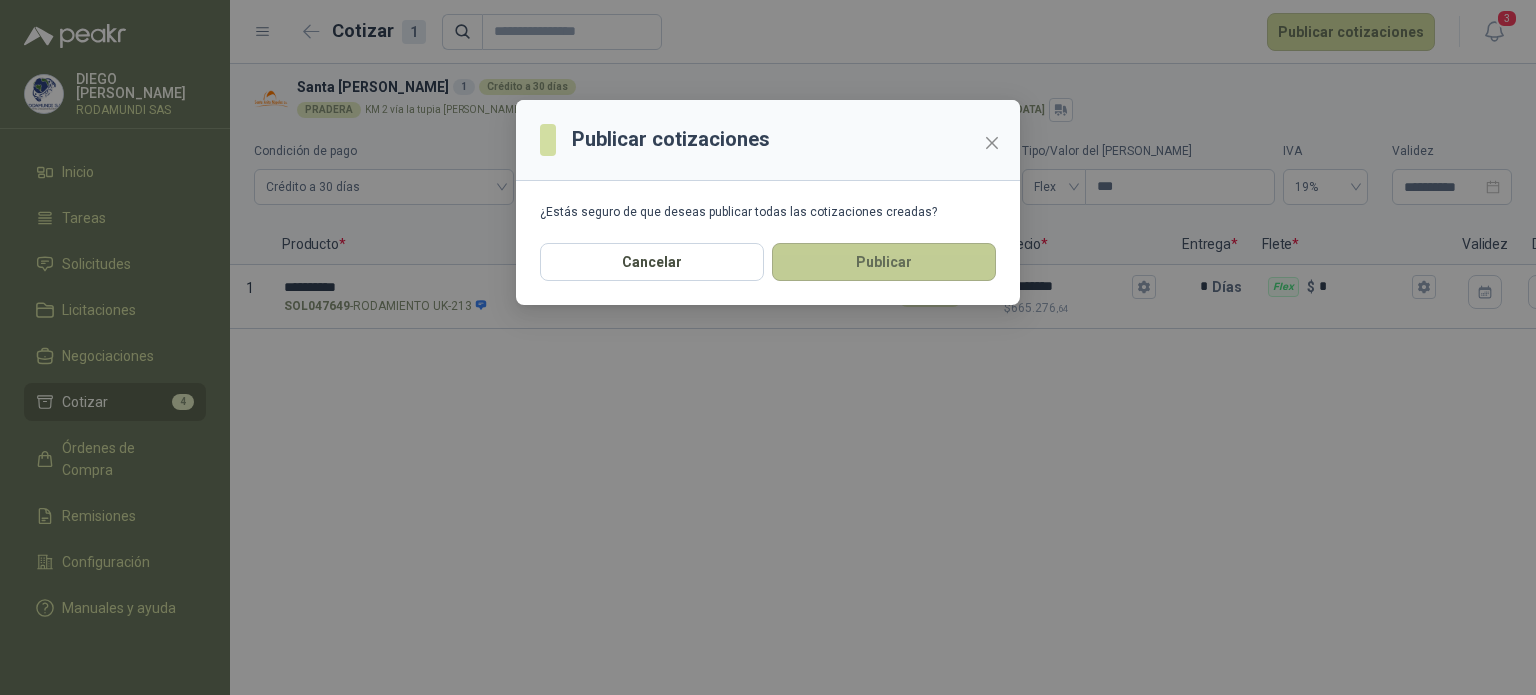 click on "Publicar" at bounding box center (884, 262) 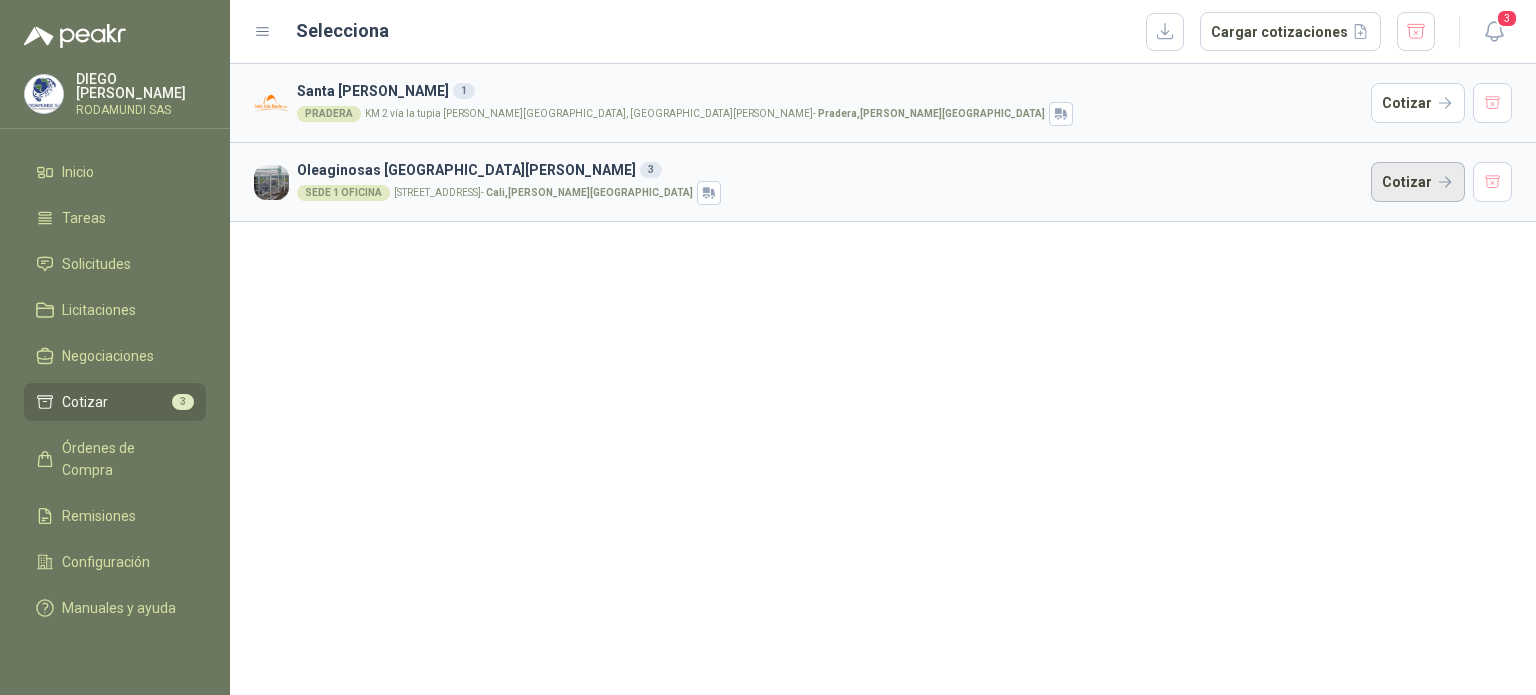 click on "Cotizar" at bounding box center [1418, 182] 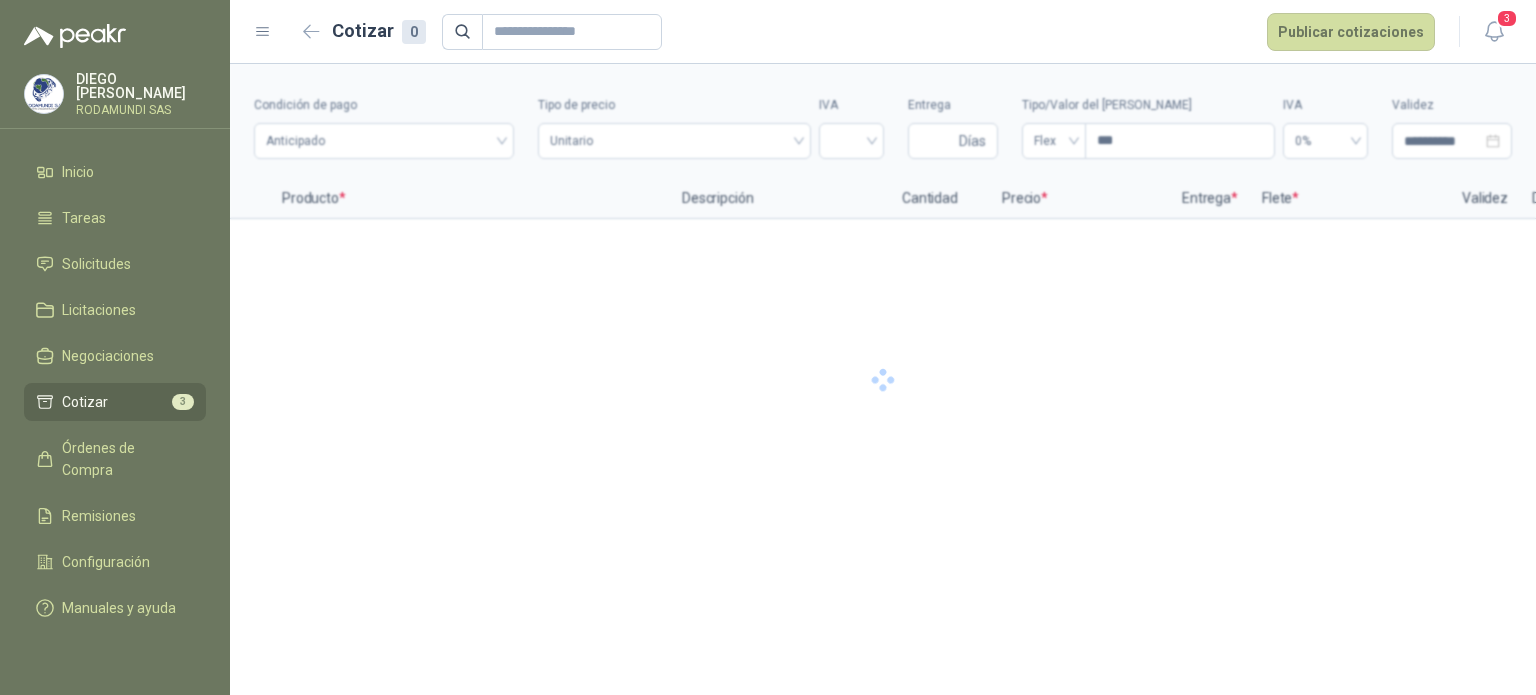 type 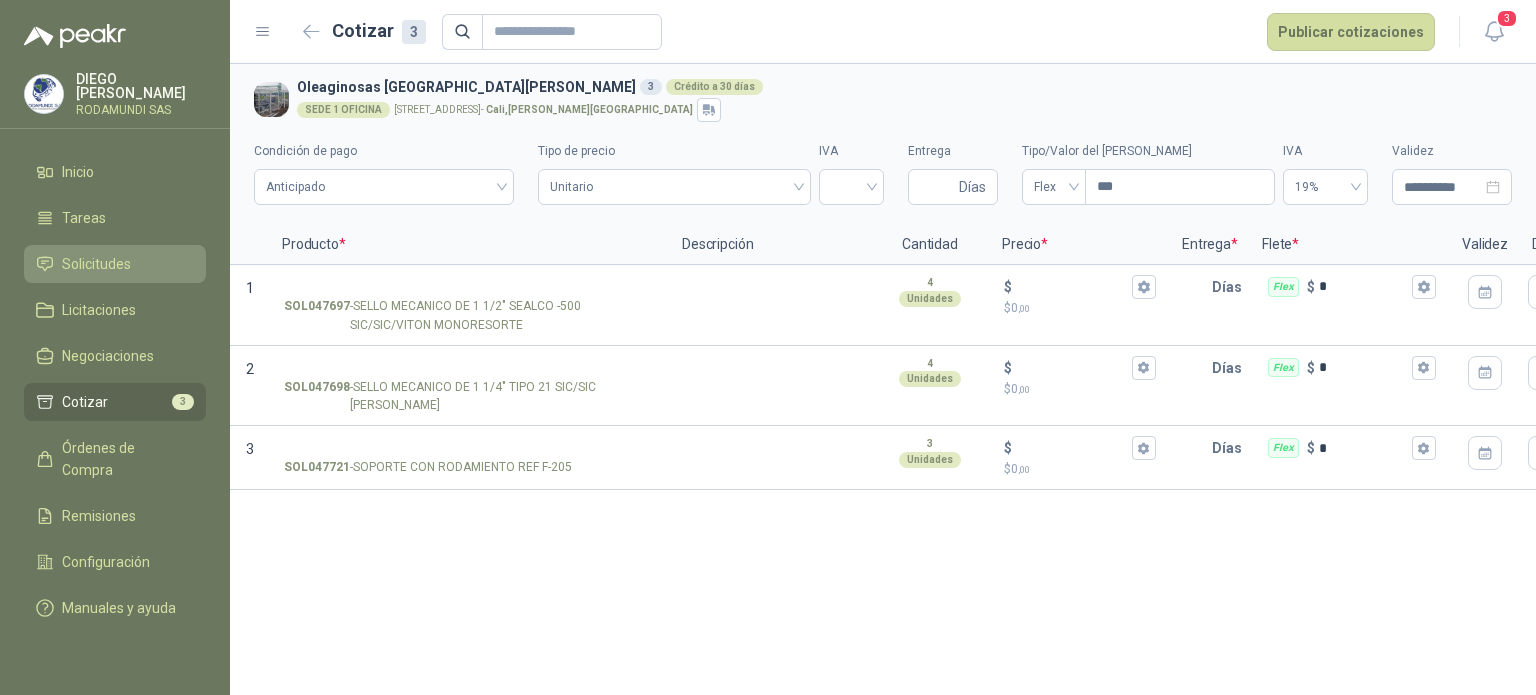 click on "Solicitudes" at bounding box center [115, 264] 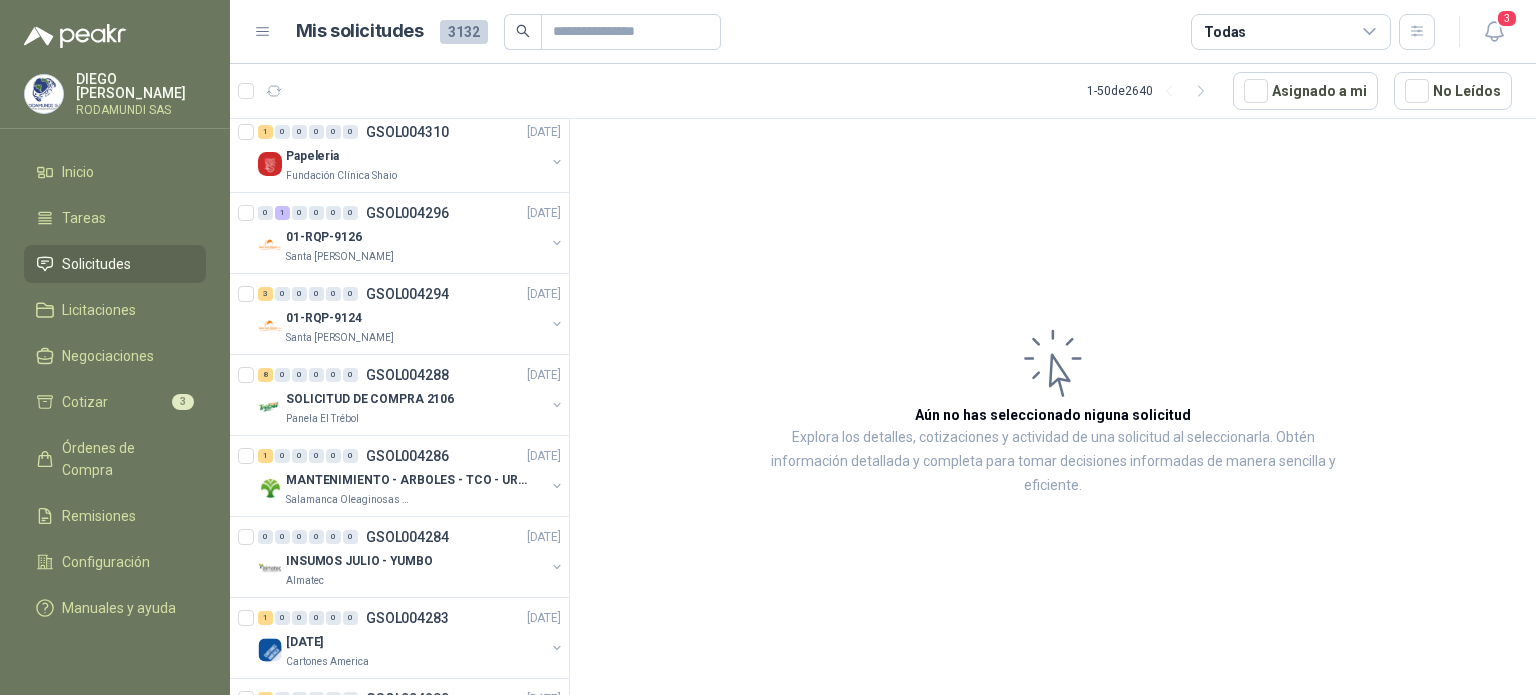 scroll, scrollTop: 481, scrollLeft: 0, axis: vertical 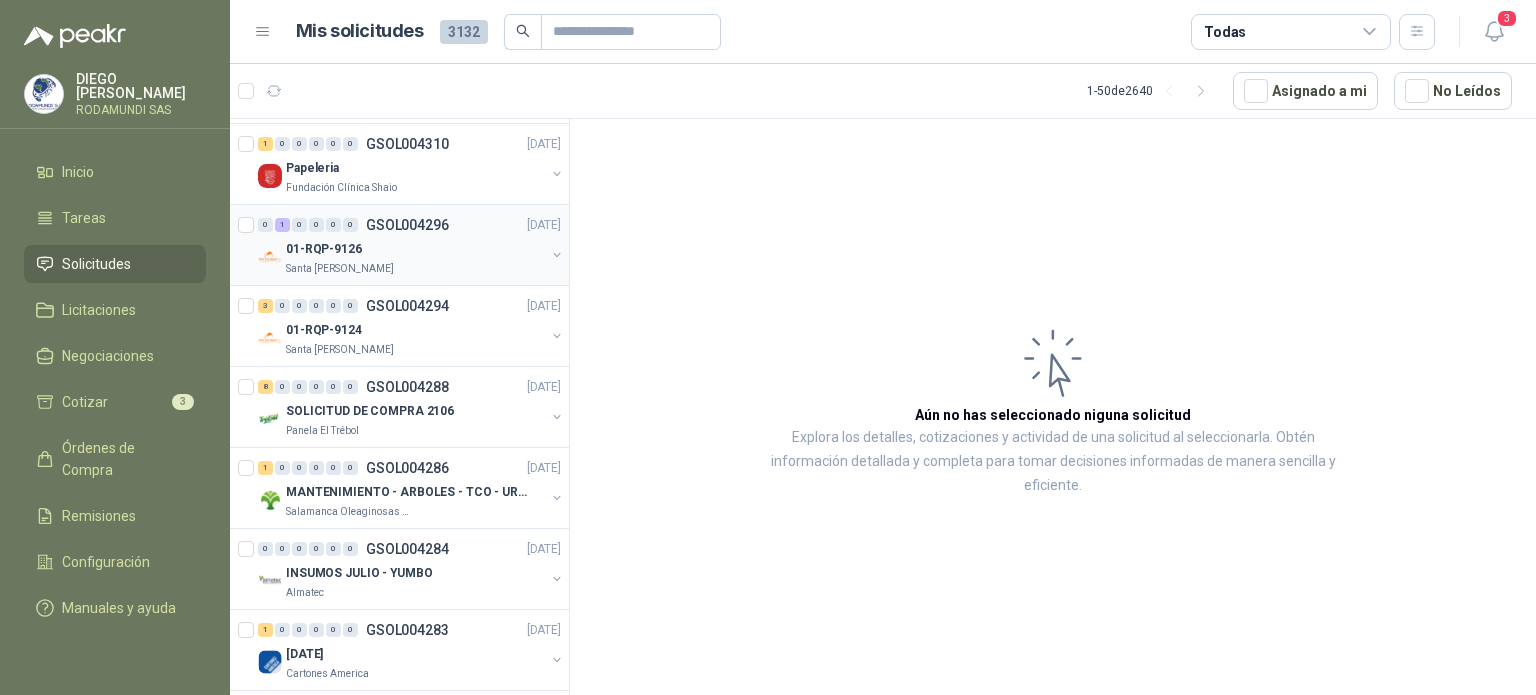 click on "01-RQP-9126" at bounding box center (324, 249) 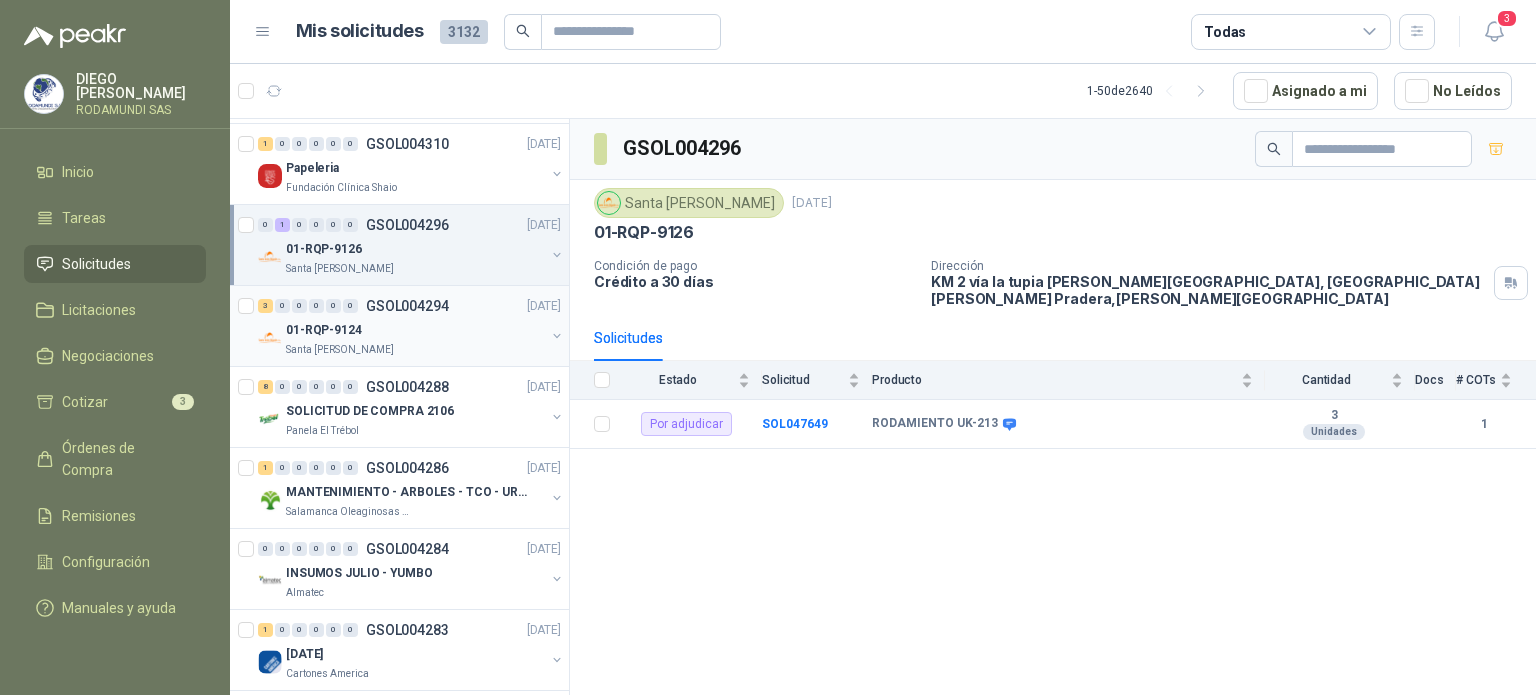 click on "01-RQP-9124" at bounding box center (415, 330) 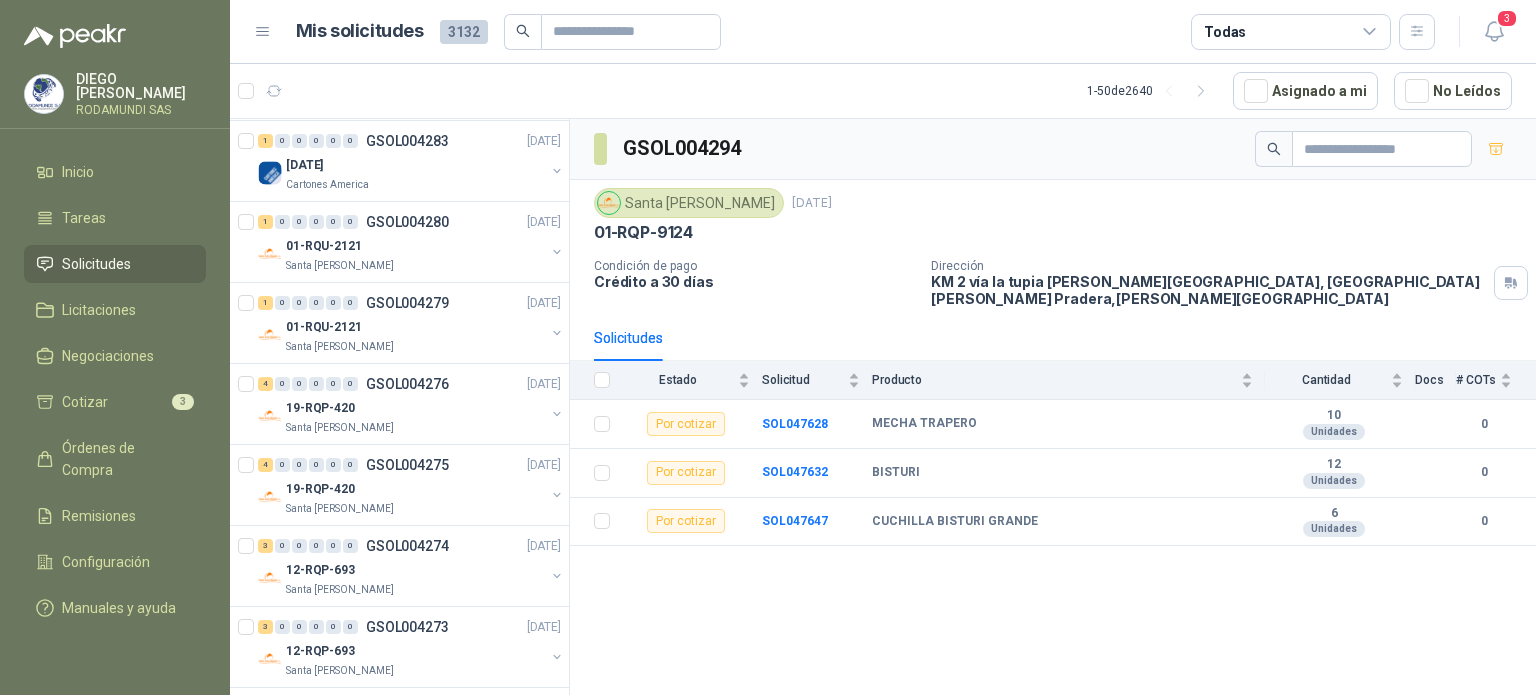 scroll, scrollTop: 975, scrollLeft: 0, axis: vertical 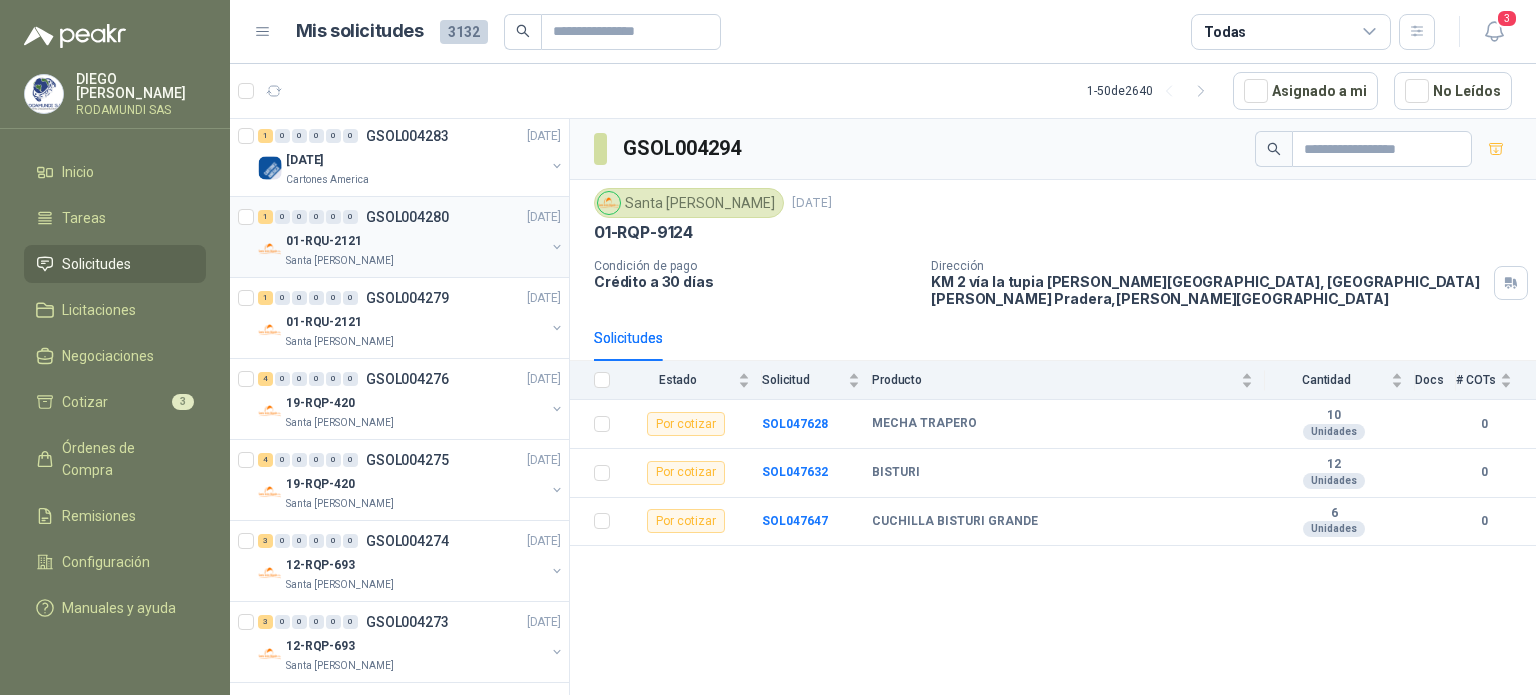 click on "01-RQU-2121" at bounding box center (415, 241) 